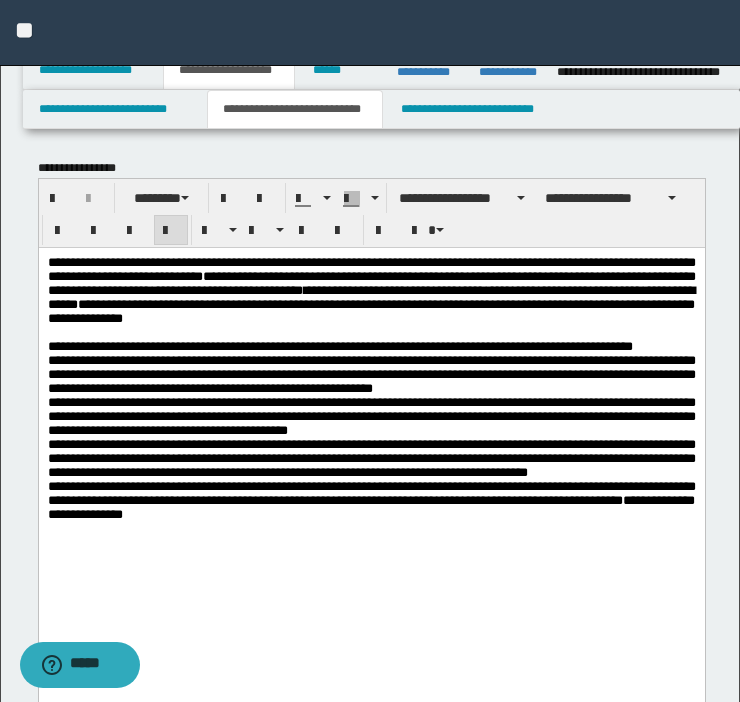 scroll, scrollTop: 0, scrollLeft: 0, axis: both 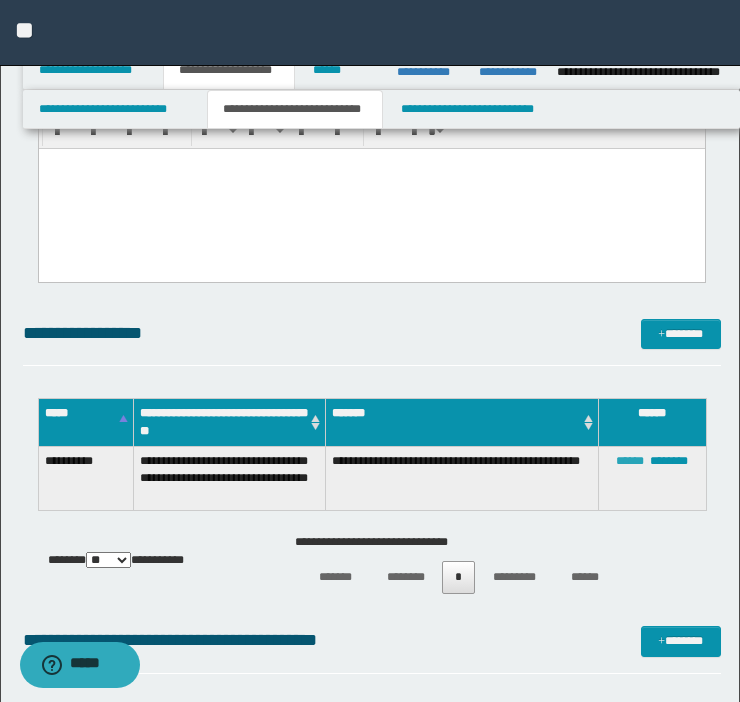 click on "******" at bounding box center [630, 461] 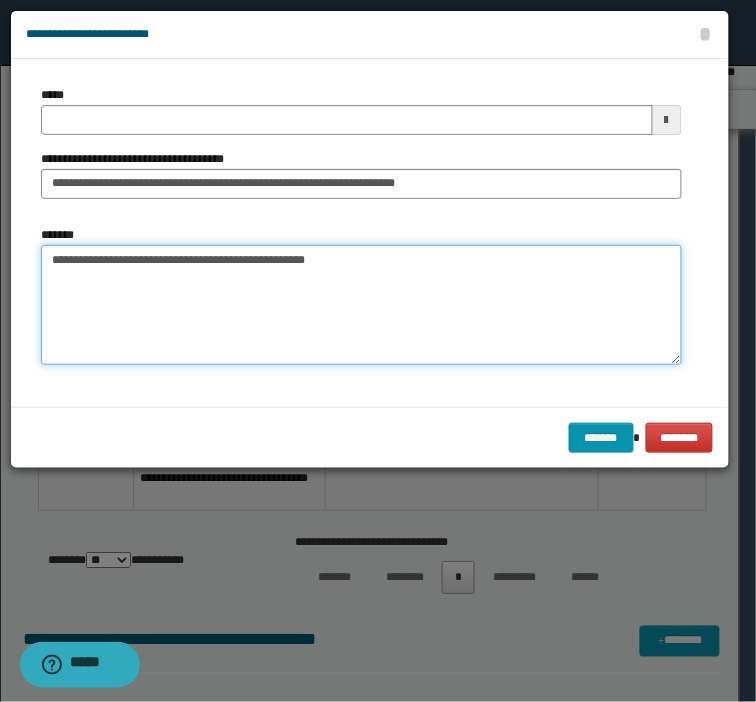 click on "**********" at bounding box center [361, 305] 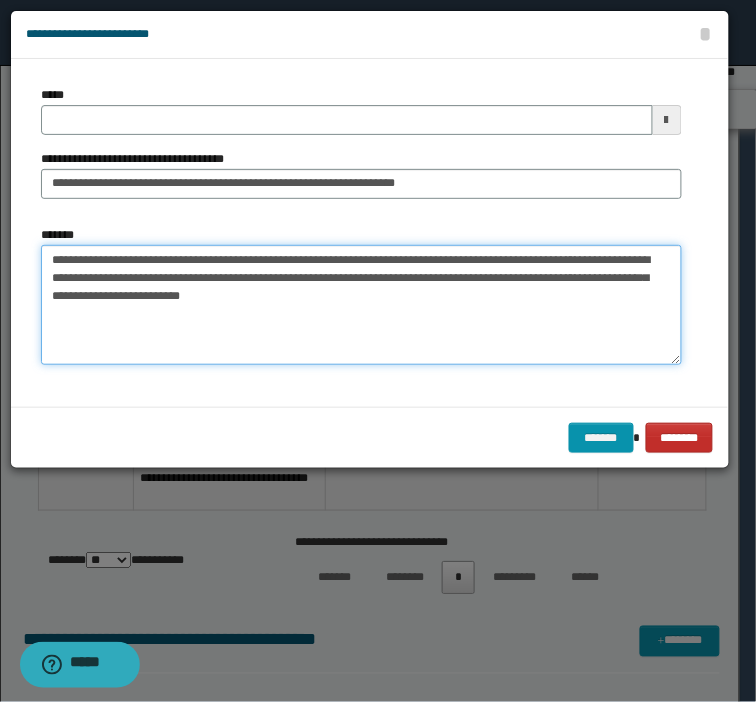 type on "**********" 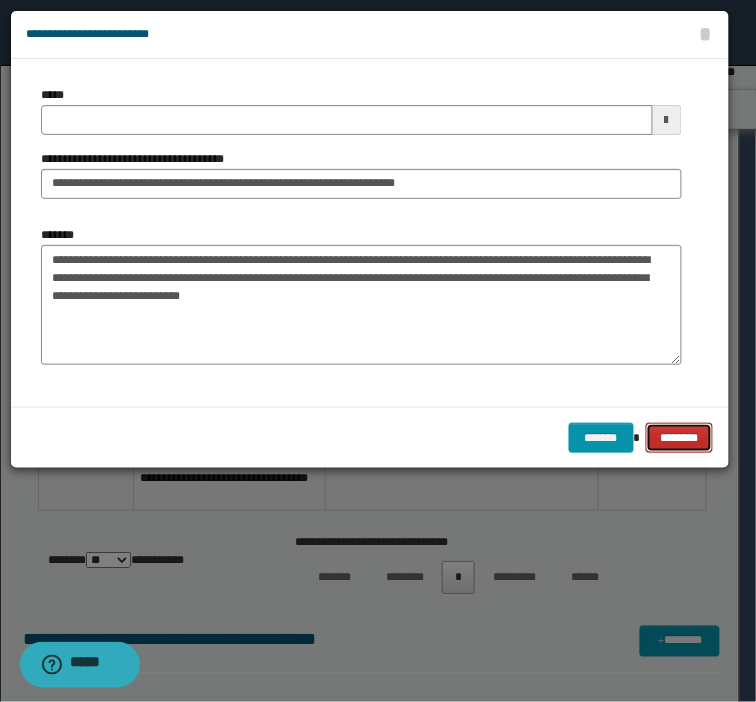 click on "********" at bounding box center [680, 438] 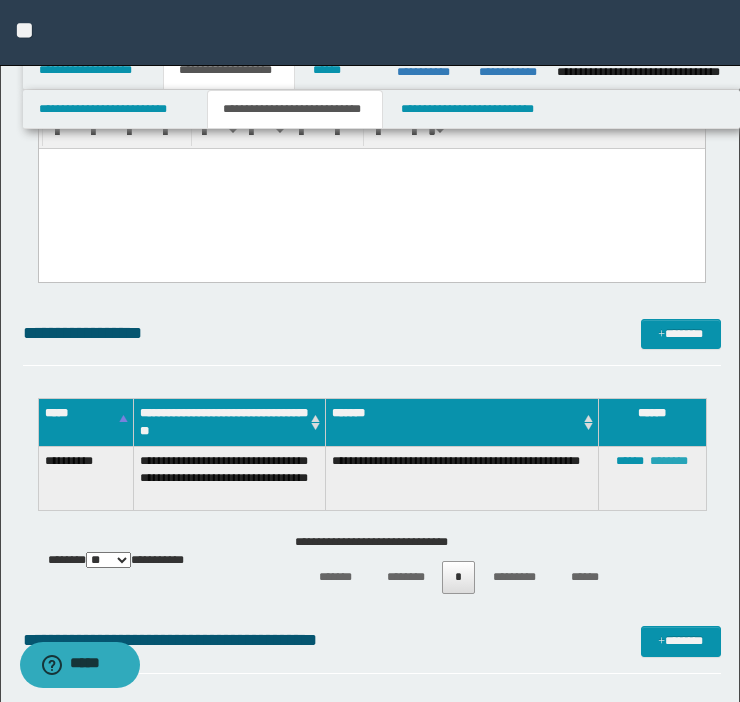 click on "********" at bounding box center [669, 461] 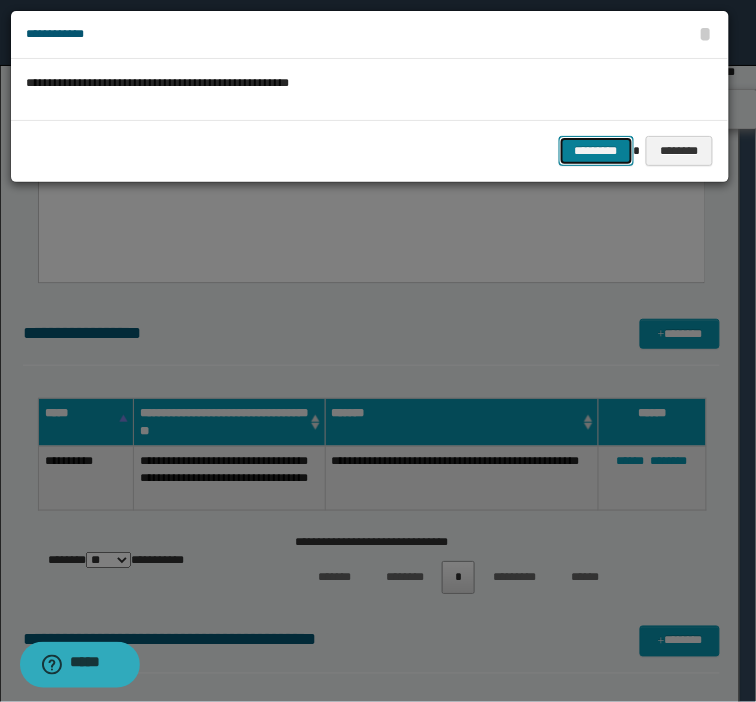 click on "*********" at bounding box center (596, 151) 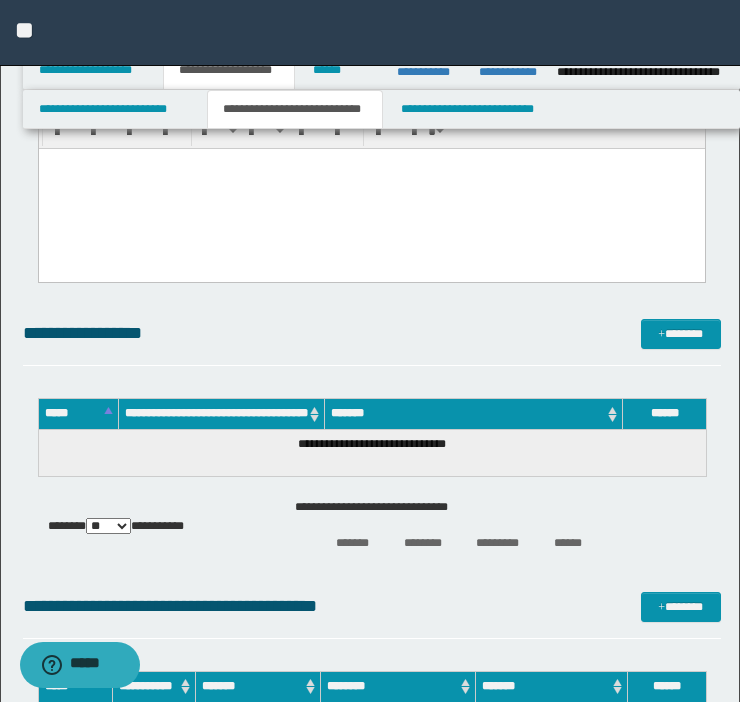 click at bounding box center (371, 189) 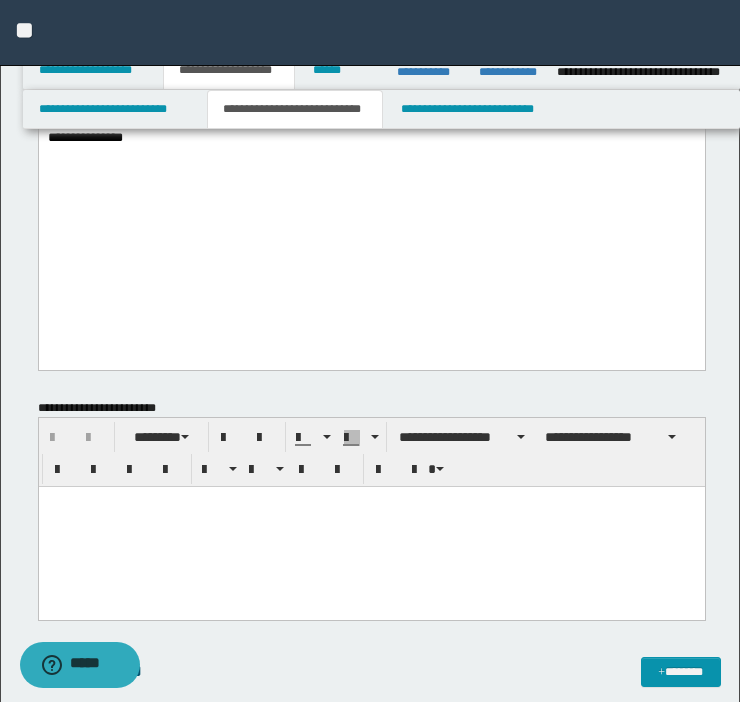scroll, scrollTop: 316, scrollLeft: 0, axis: vertical 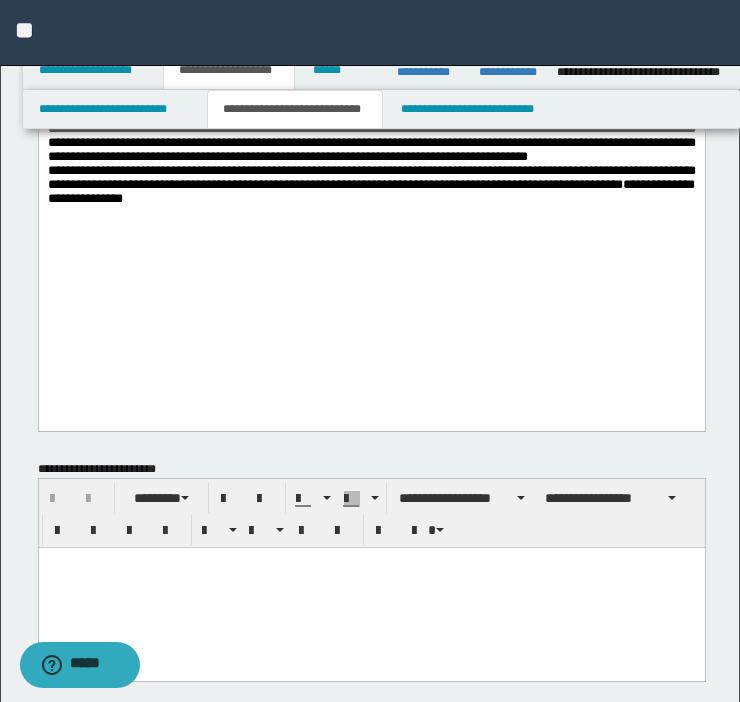 click on "**********" at bounding box center [371, 98] 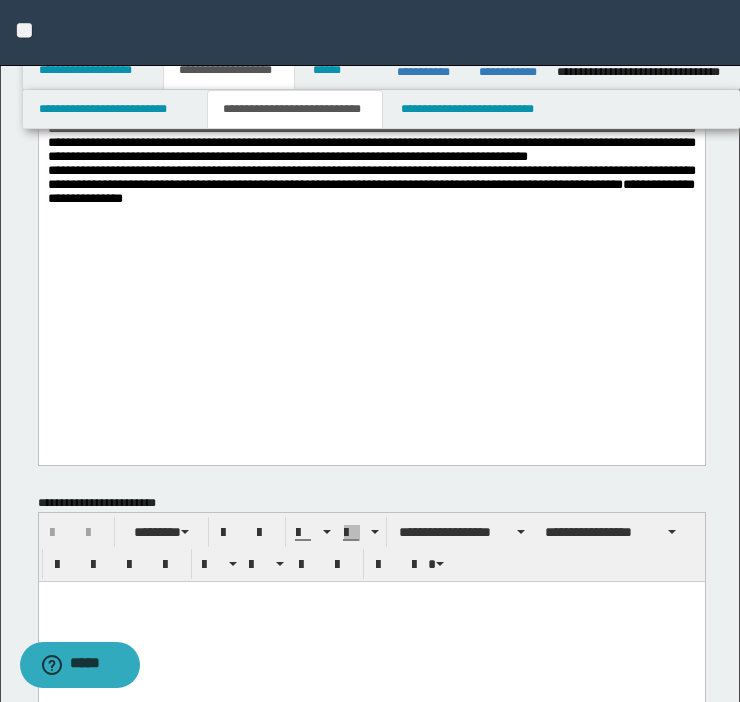 type 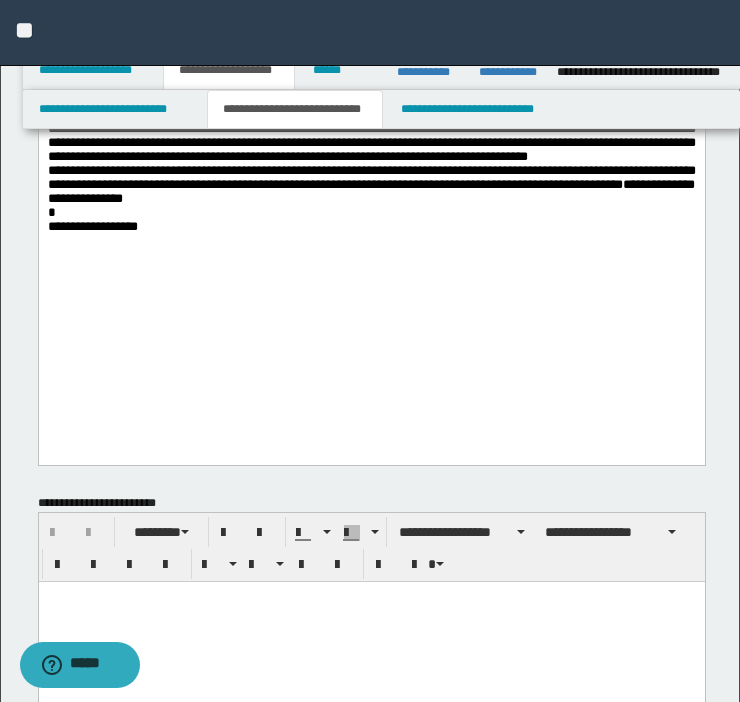 click on "*" at bounding box center [371, 213] 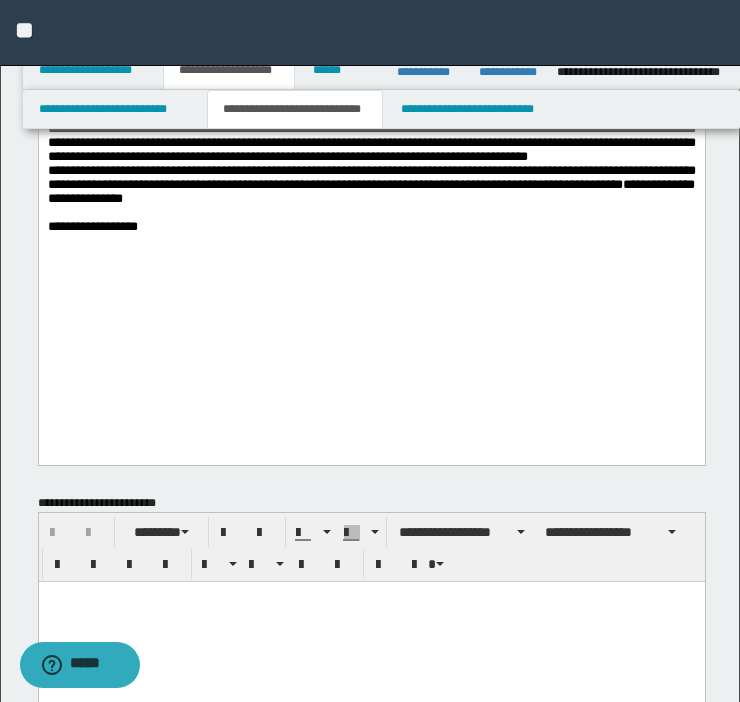 click on "**********" at bounding box center [371, 227] 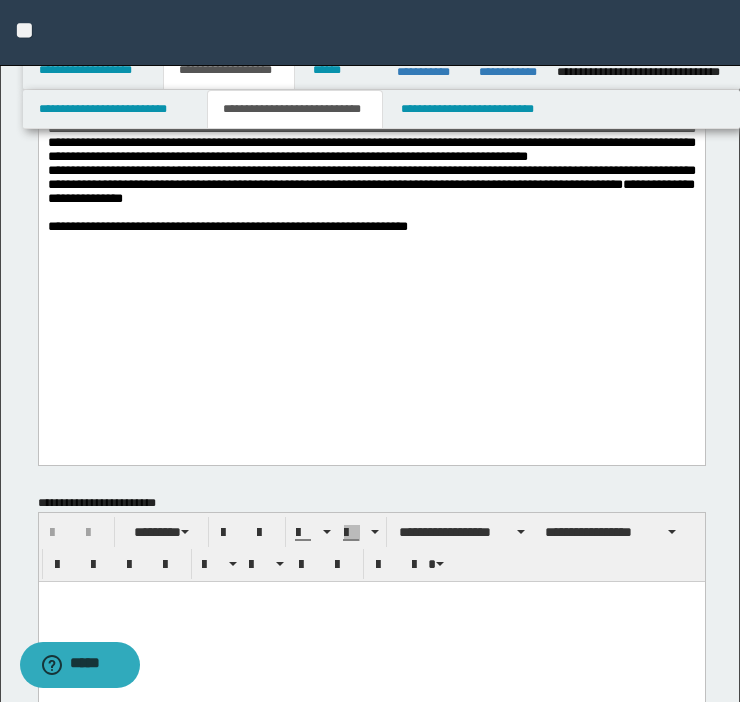 click on "**********" at bounding box center (371, 227) 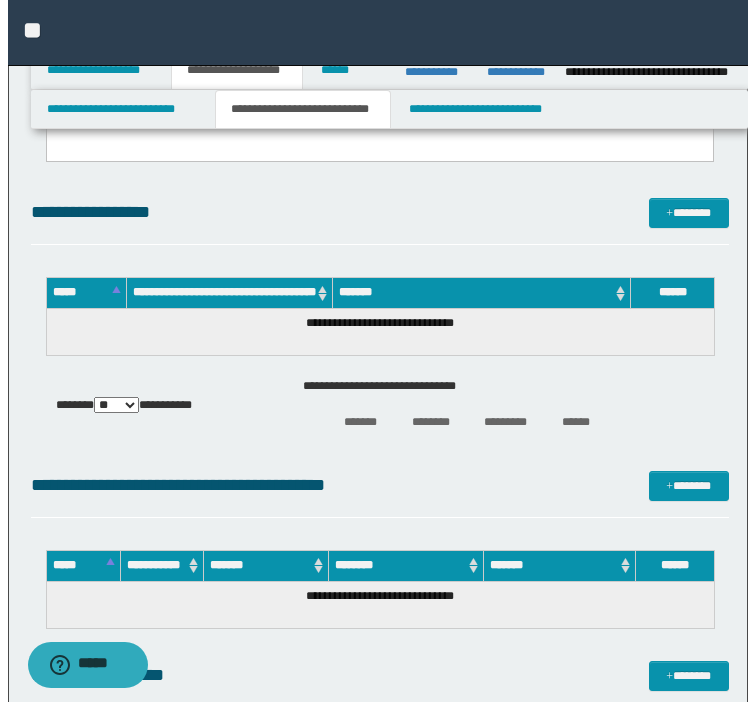 scroll, scrollTop: 866, scrollLeft: 0, axis: vertical 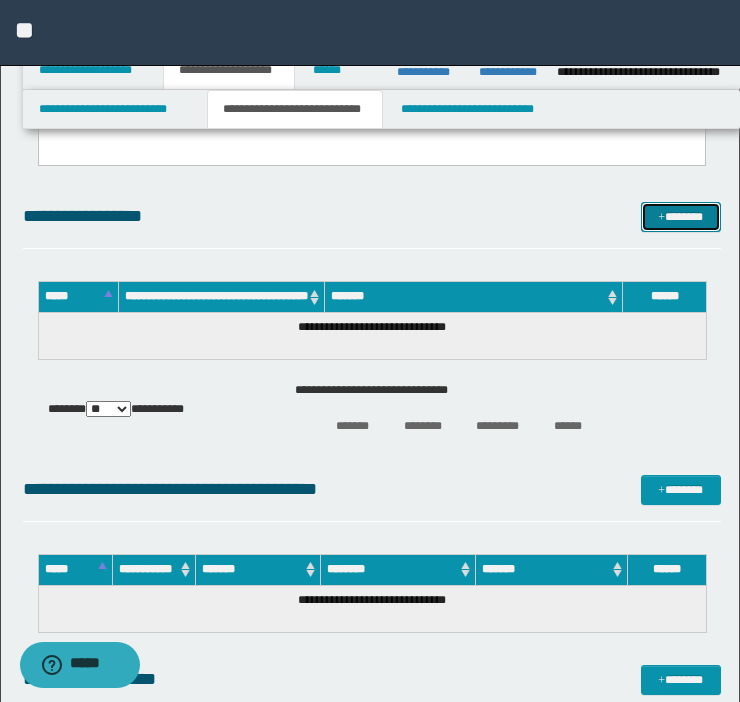 click on "*******" at bounding box center [681, 217] 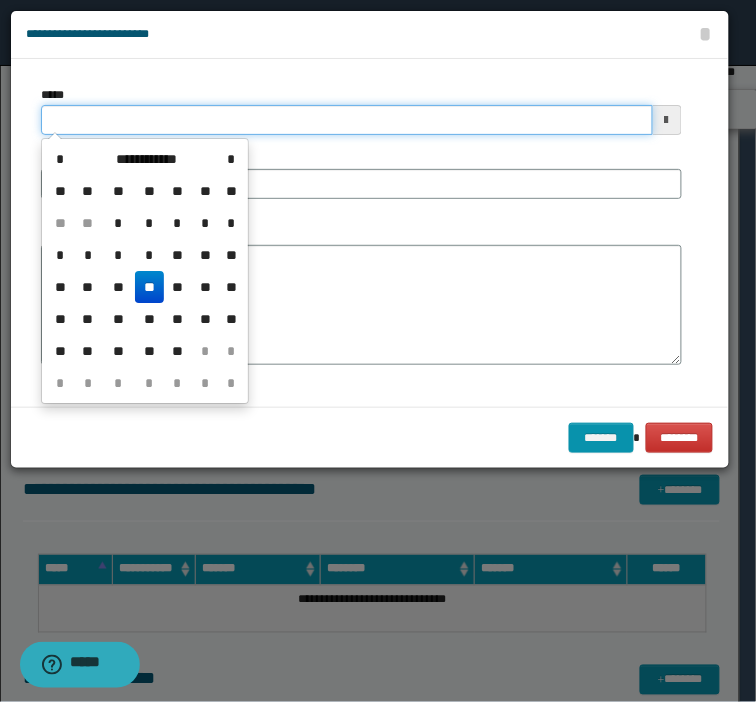 click on "*****" at bounding box center (347, 120) 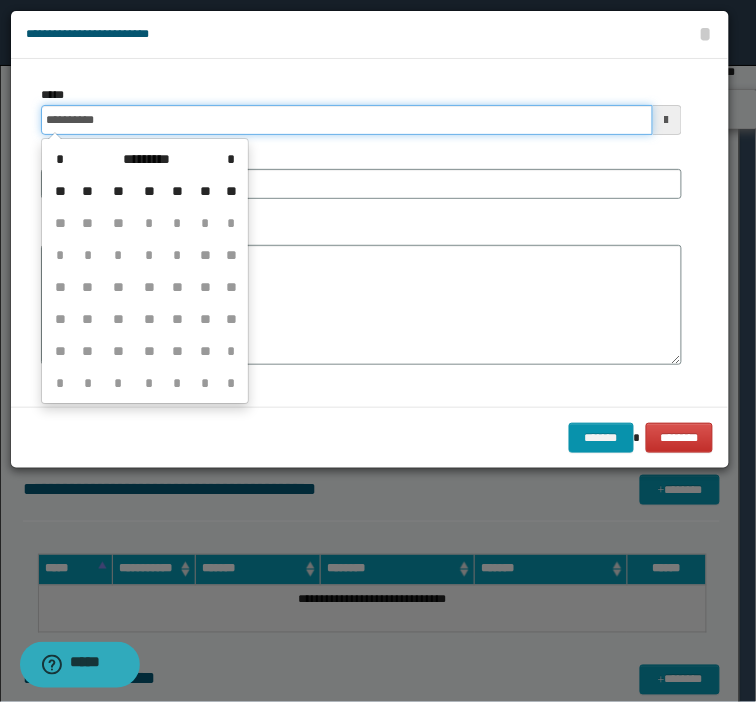 type on "**********" 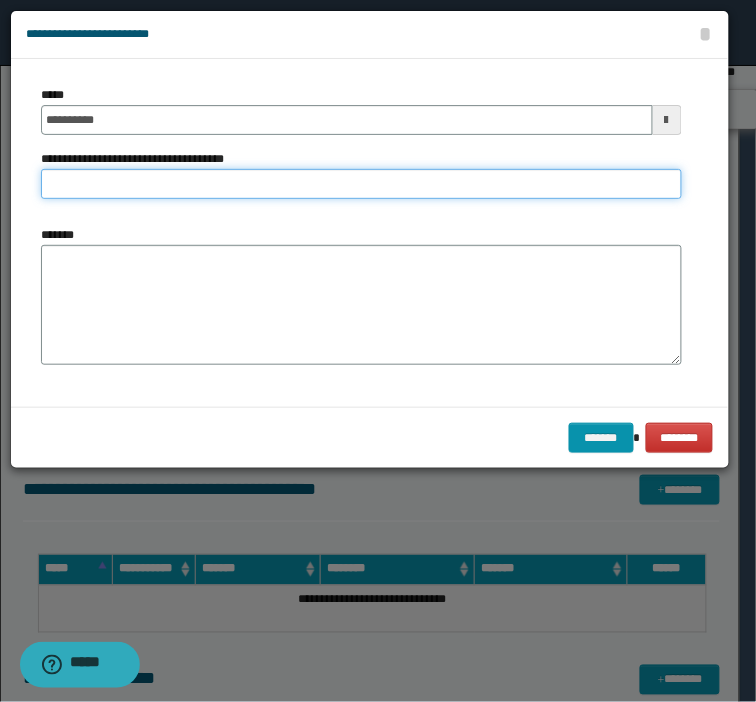 click on "**********" at bounding box center [361, 184] 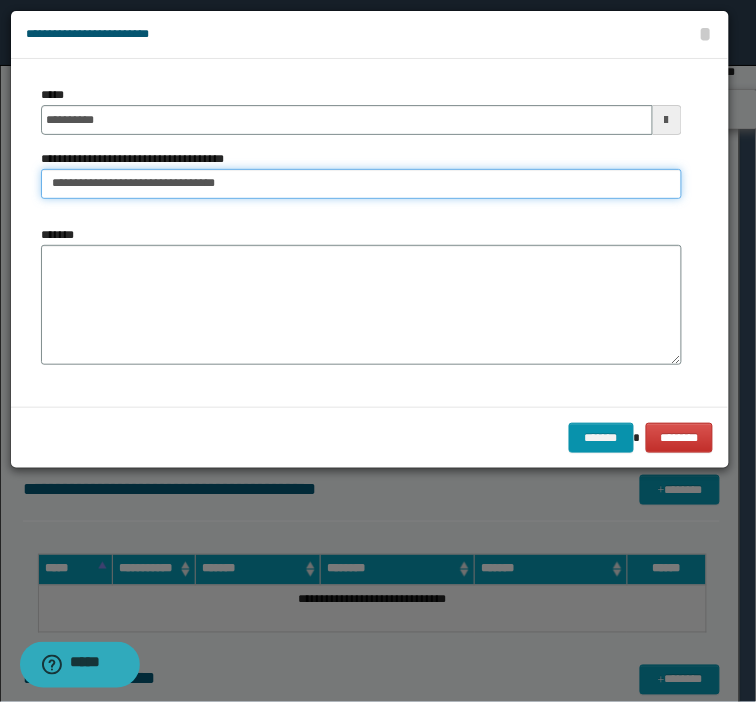 type on "**********" 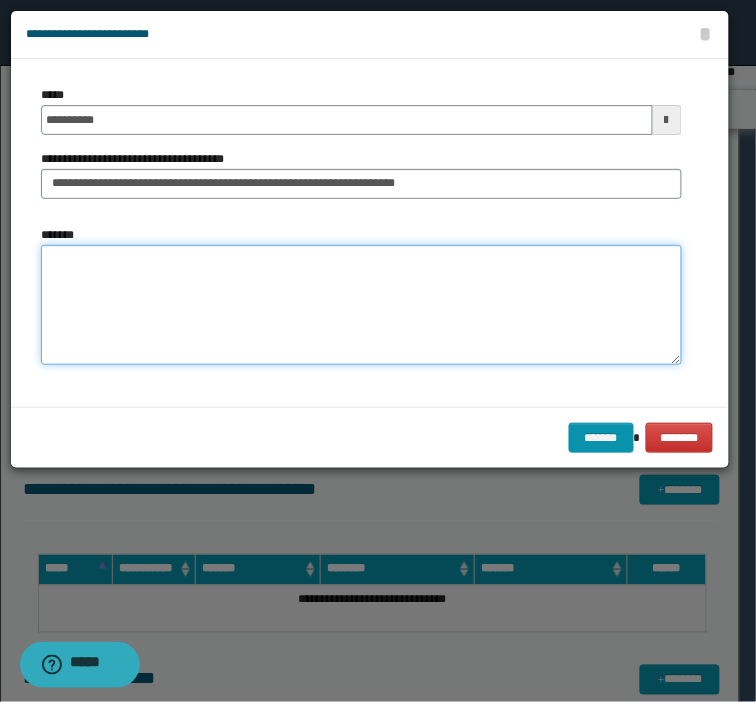 click on "*******" at bounding box center (361, 305) 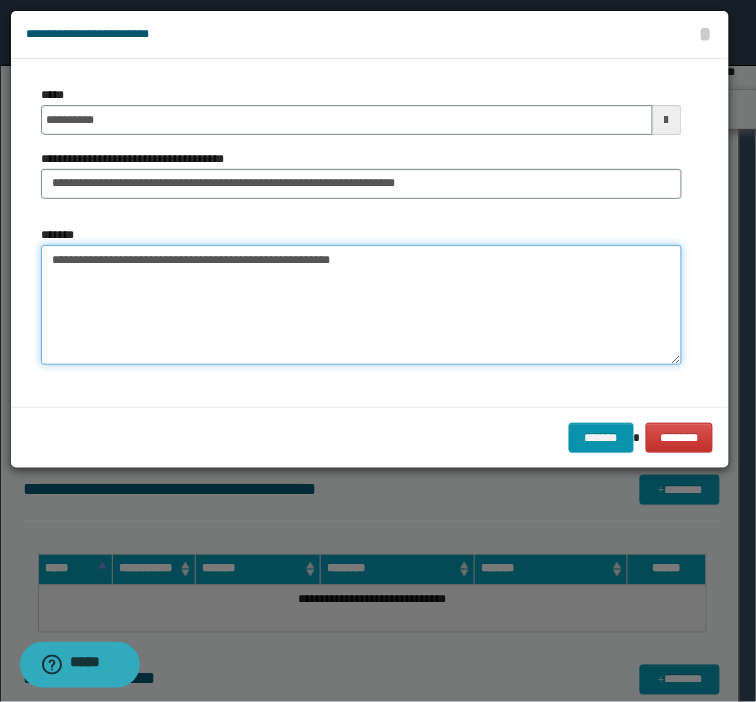 click on "**********" at bounding box center [361, 305] 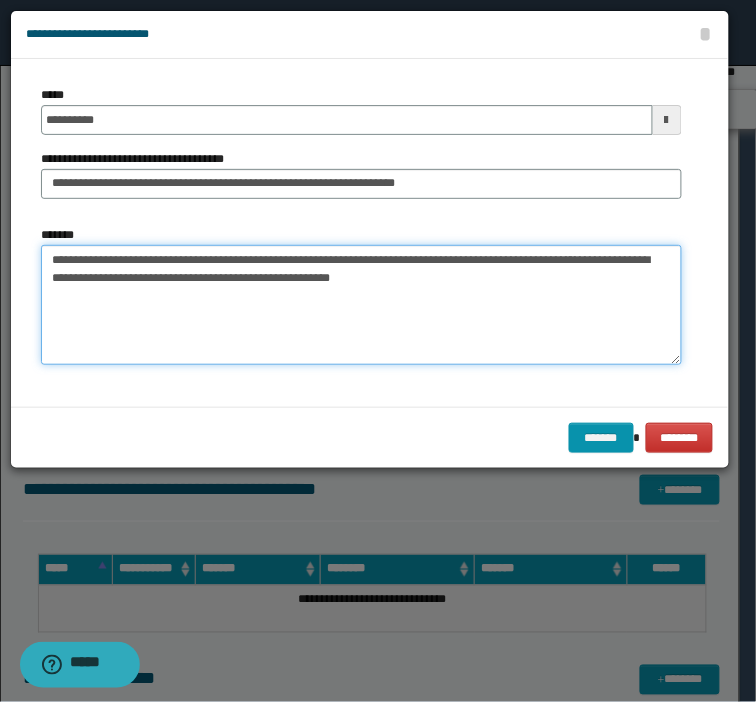 click on "**********" at bounding box center (361, 305) 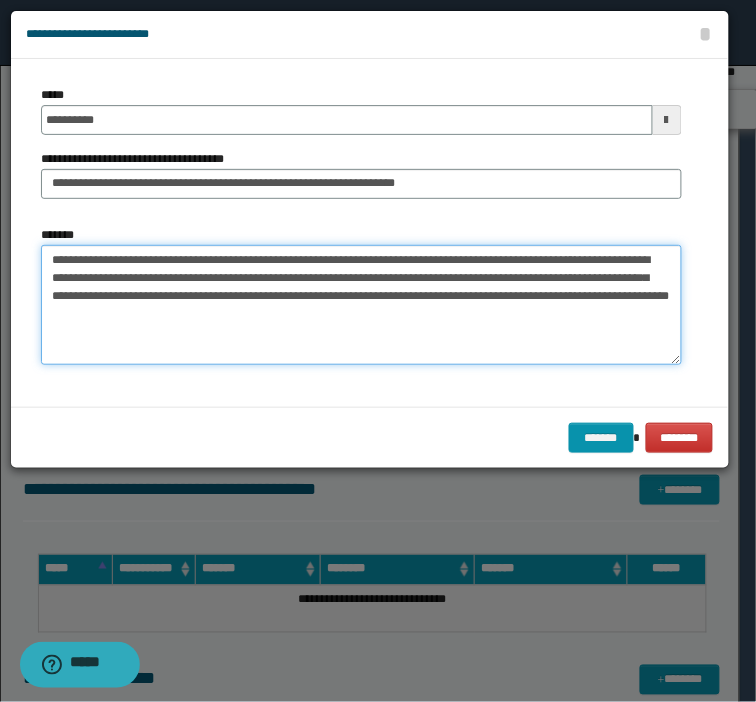 click on "**********" at bounding box center [361, 305] 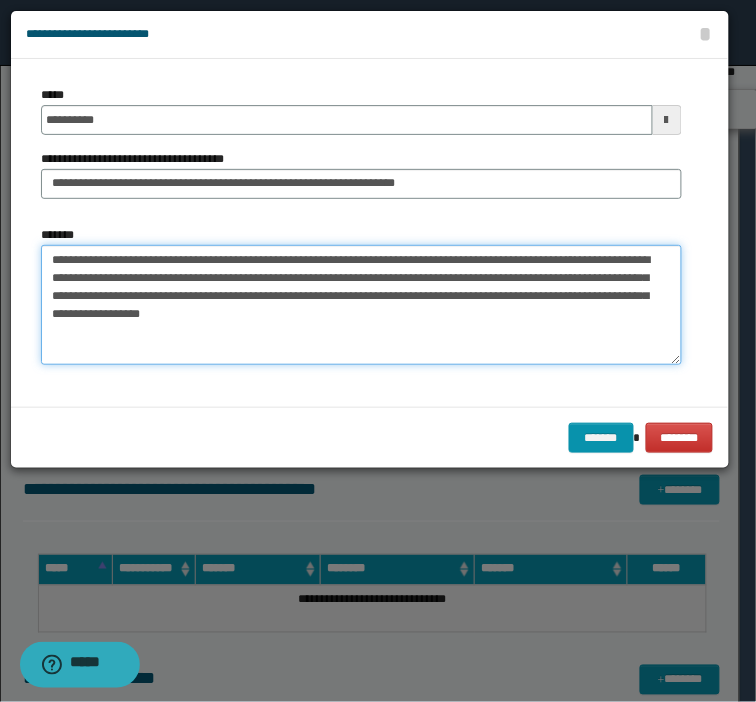 click on "**********" at bounding box center [361, 305] 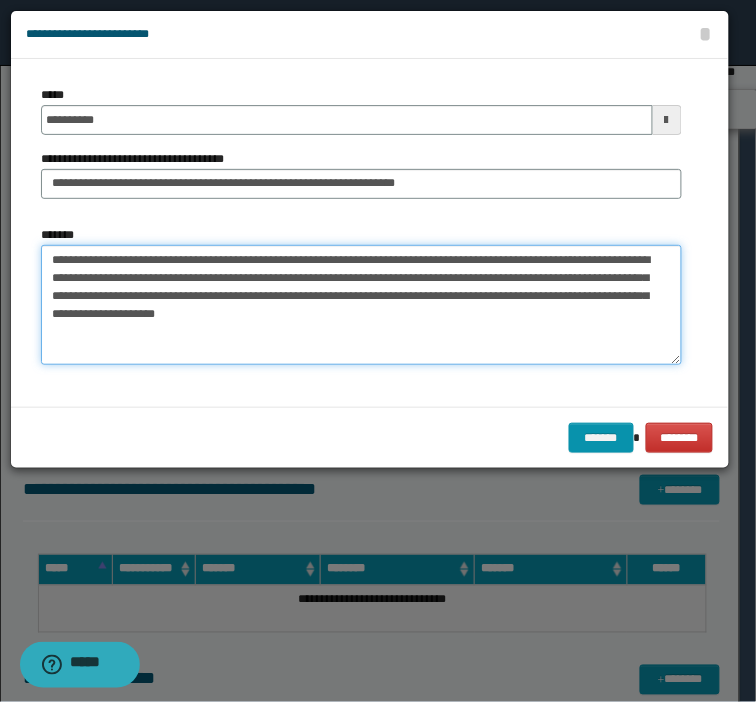 click on "**********" at bounding box center [361, 305] 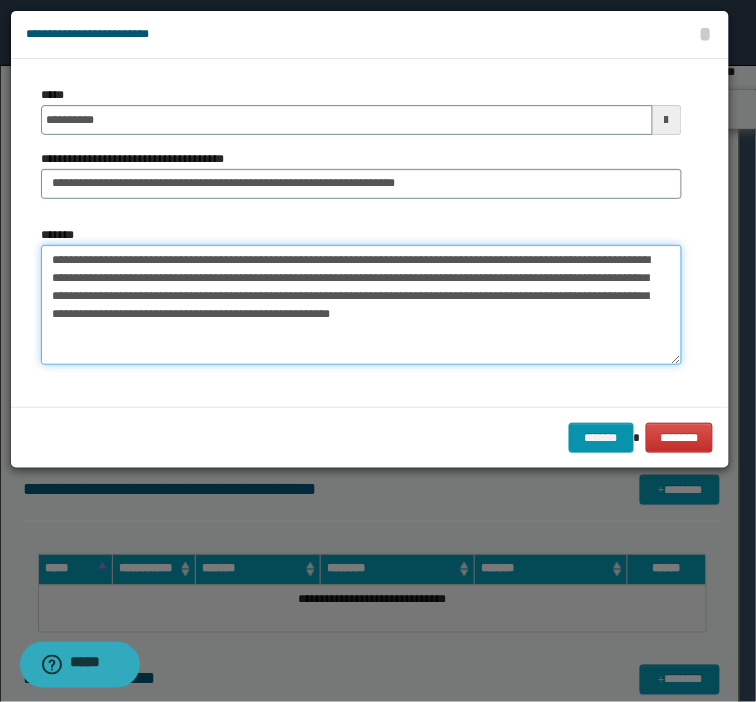 click on "**********" at bounding box center (361, 305) 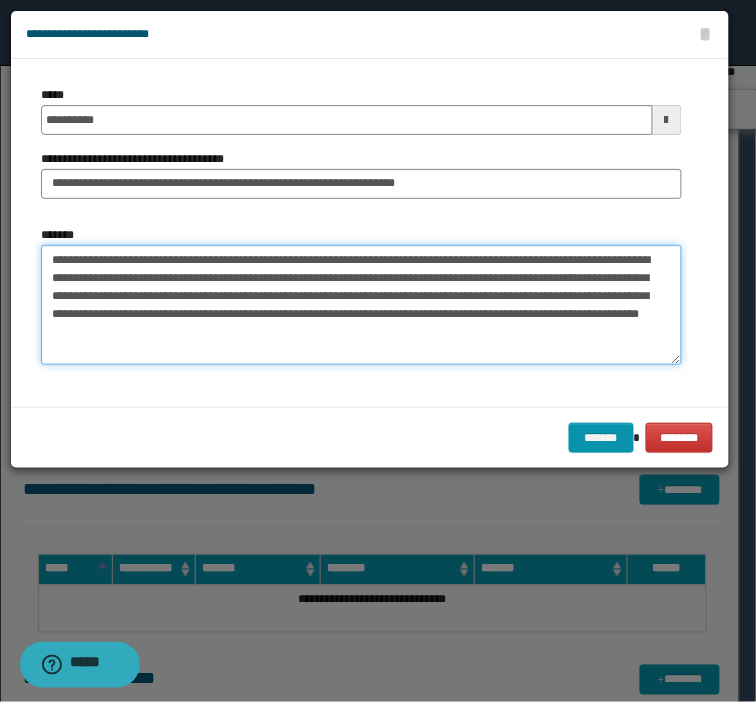 click on "**********" at bounding box center (361, 305) 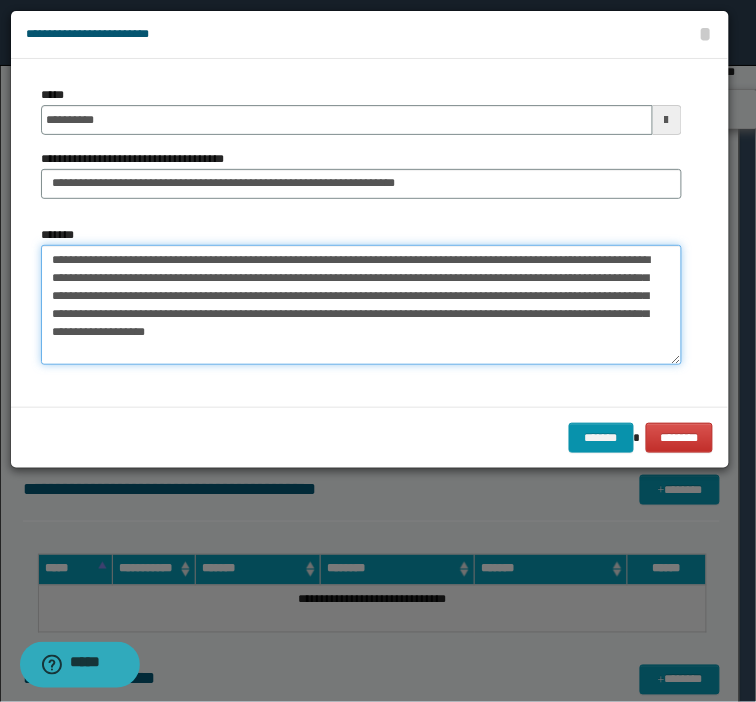 click on "**********" at bounding box center [361, 305] 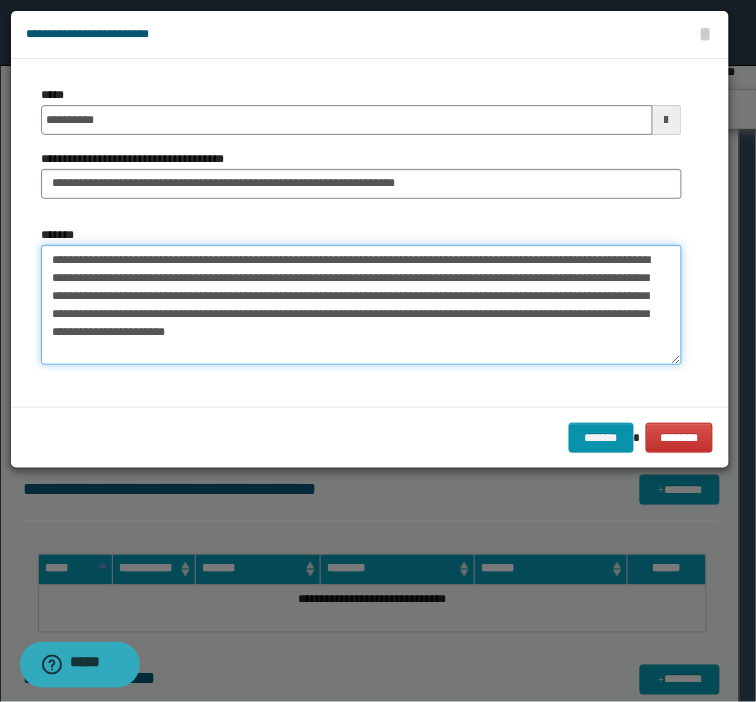 click on "**********" at bounding box center [361, 305] 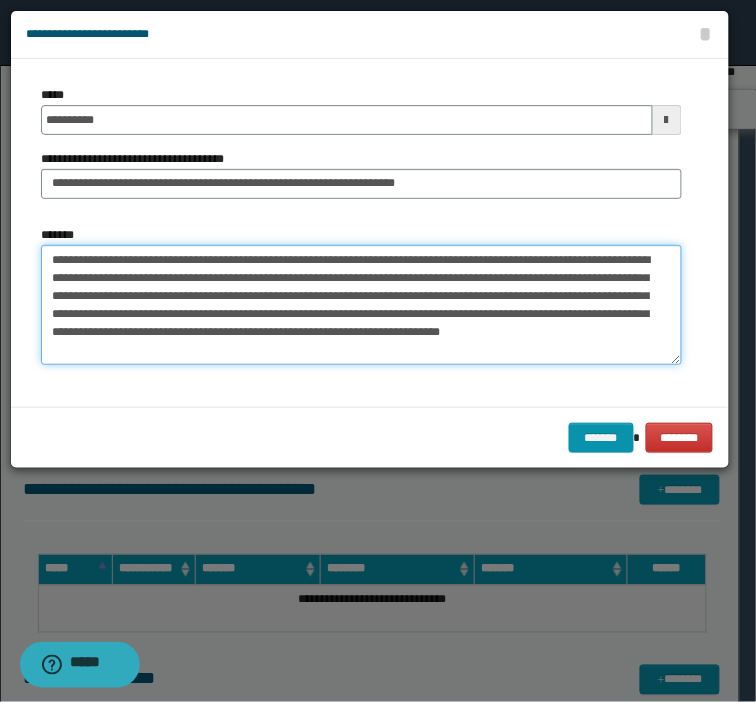 click on "**********" at bounding box center (361, 305) 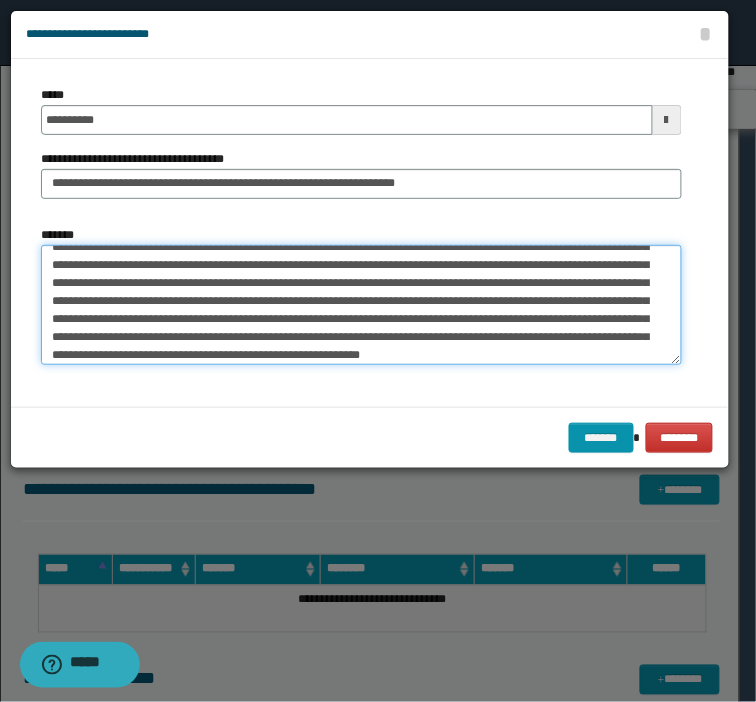 scroll, scrollTop: 48, scrollLeft: 0, axis: vertical 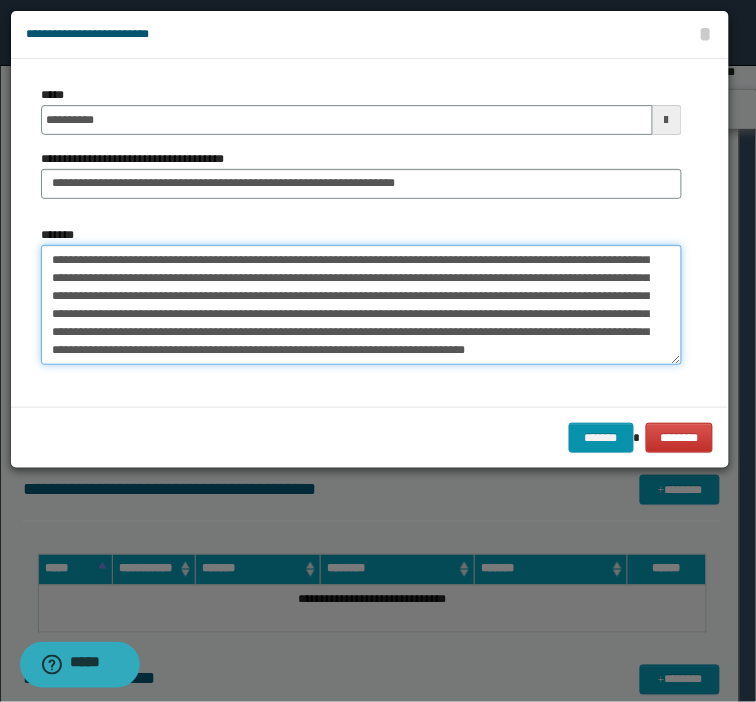 click on "**********" at bounding box center [361, 305] 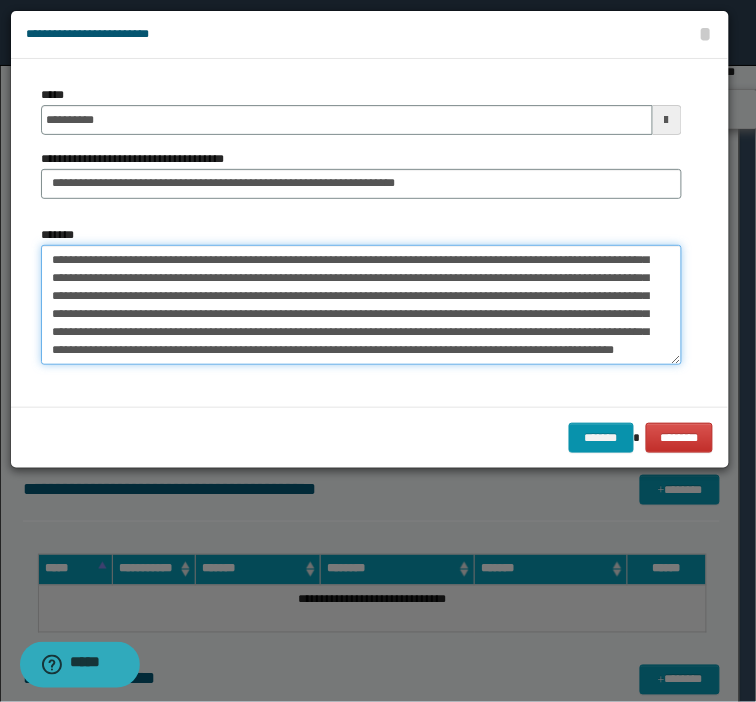 paste on "**********" 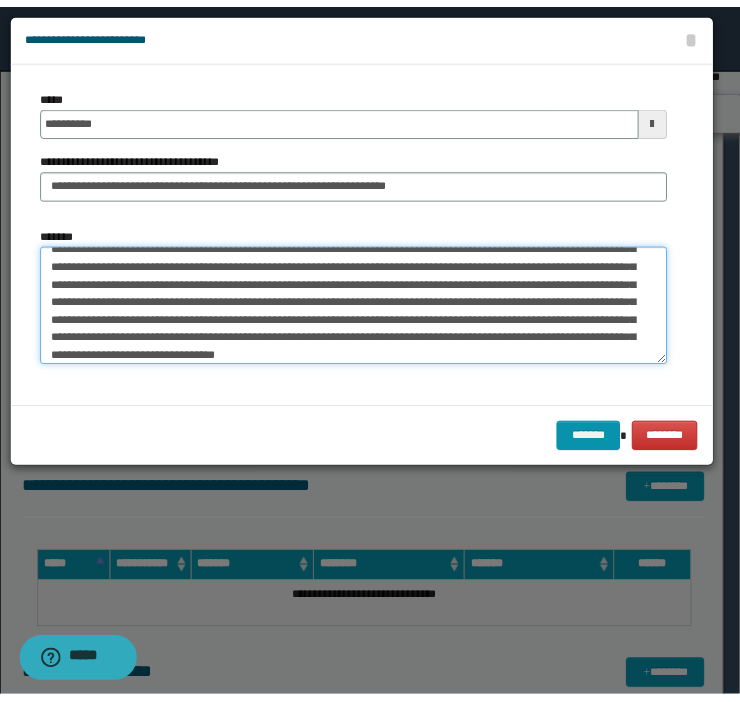 scroll, scrollTop: 102, scrollLeft: 0, axis: vertical 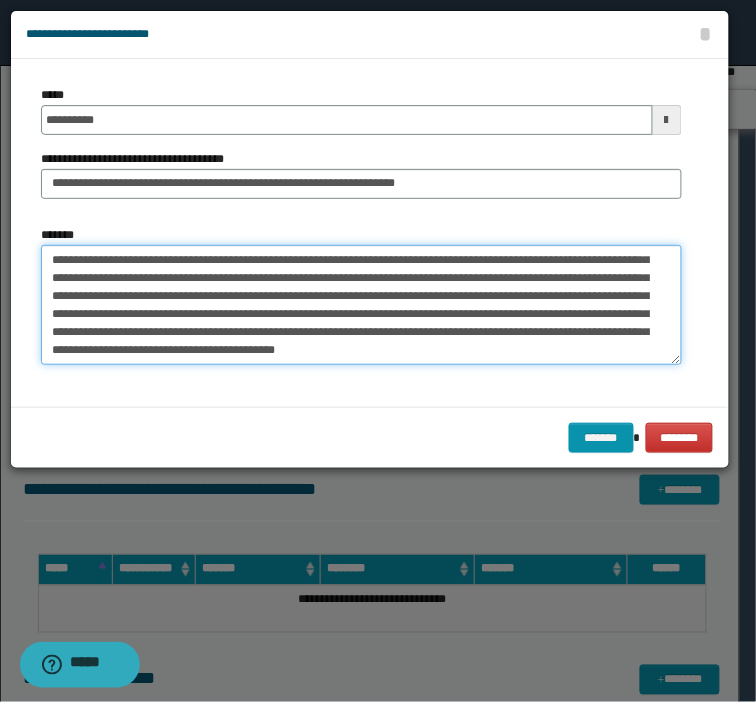 drag, startPoint x: 342, startPoint y: 318, endPoint x: 254, endPoint y: 323, distance: 88.14193 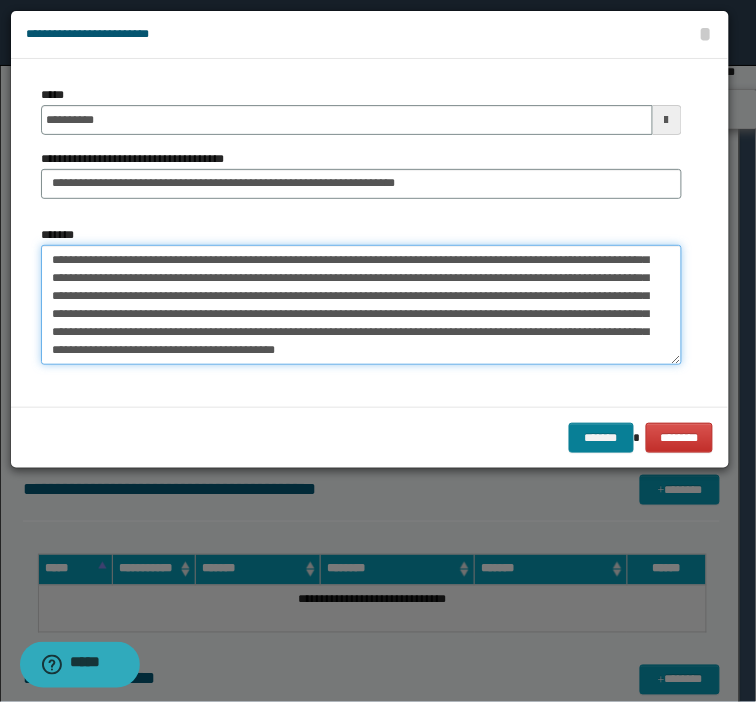 type on "**********" 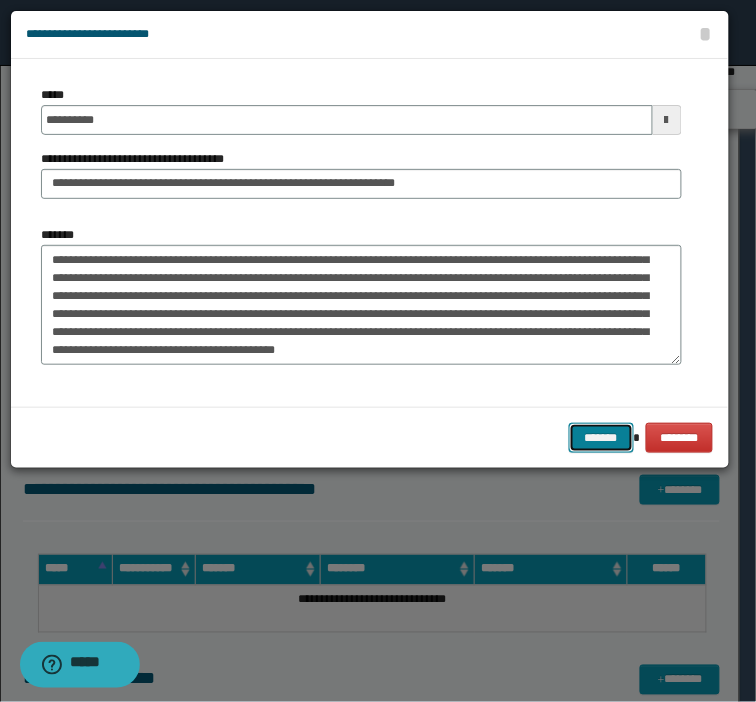 click on "*******" at bounding box center [601, 438] 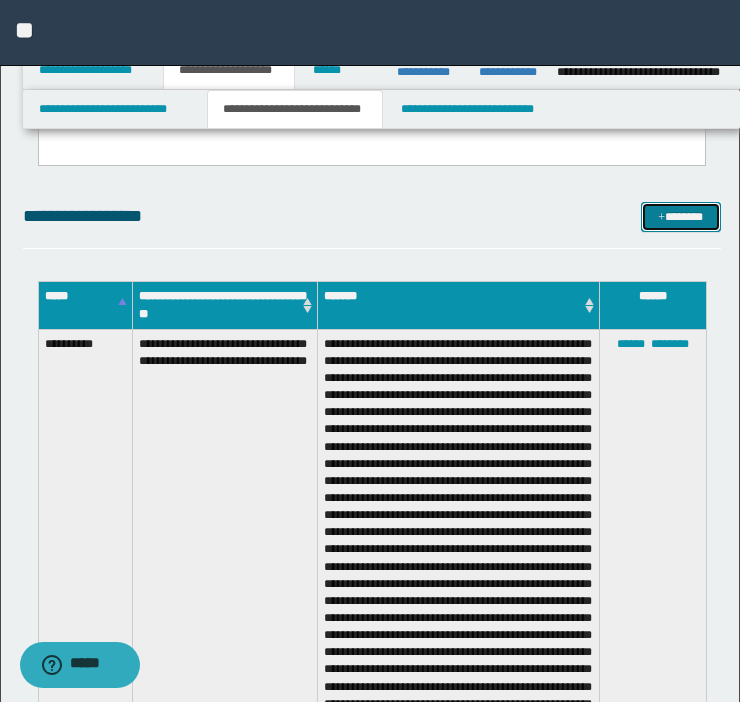 scroll, scrollTop: 852, scrollLeft: 0, axis: vertical 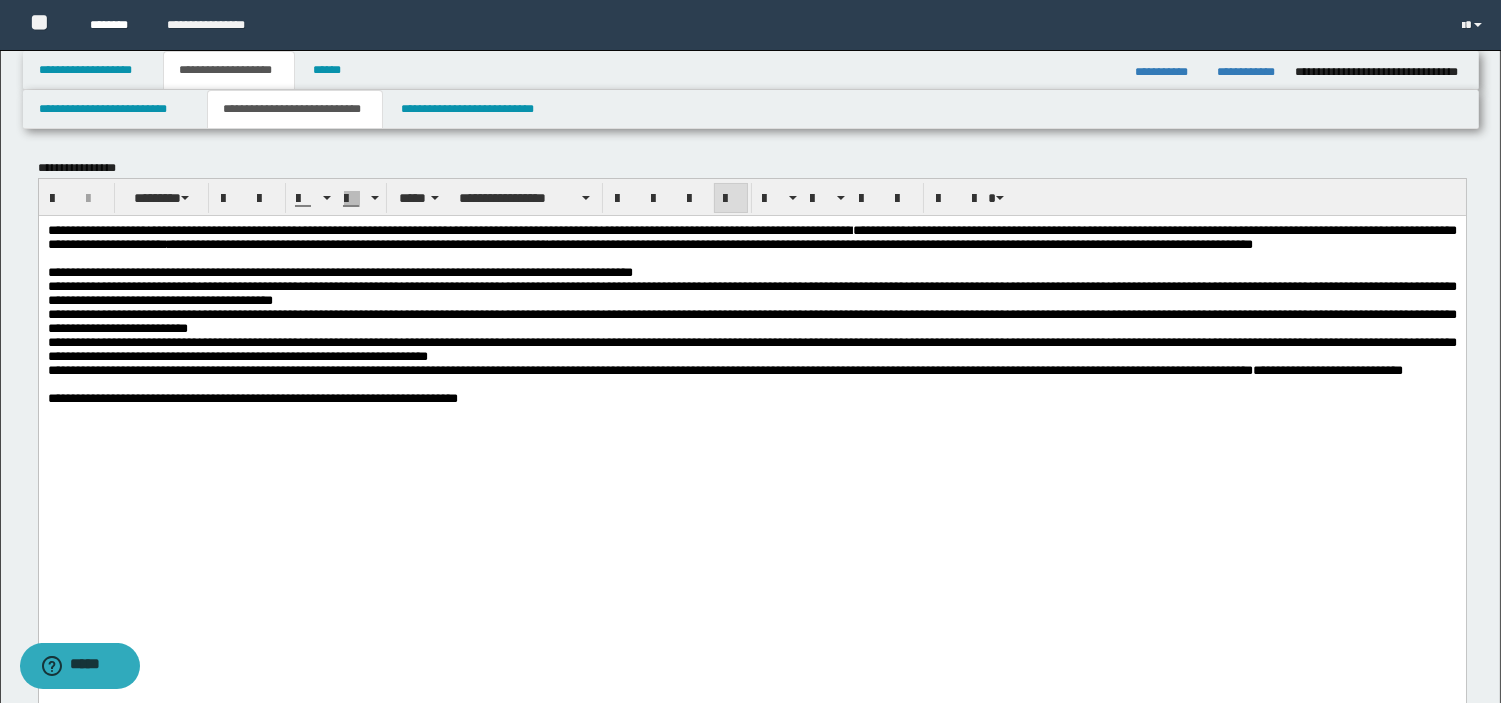 click on "********" at bounding box center [113, 25] 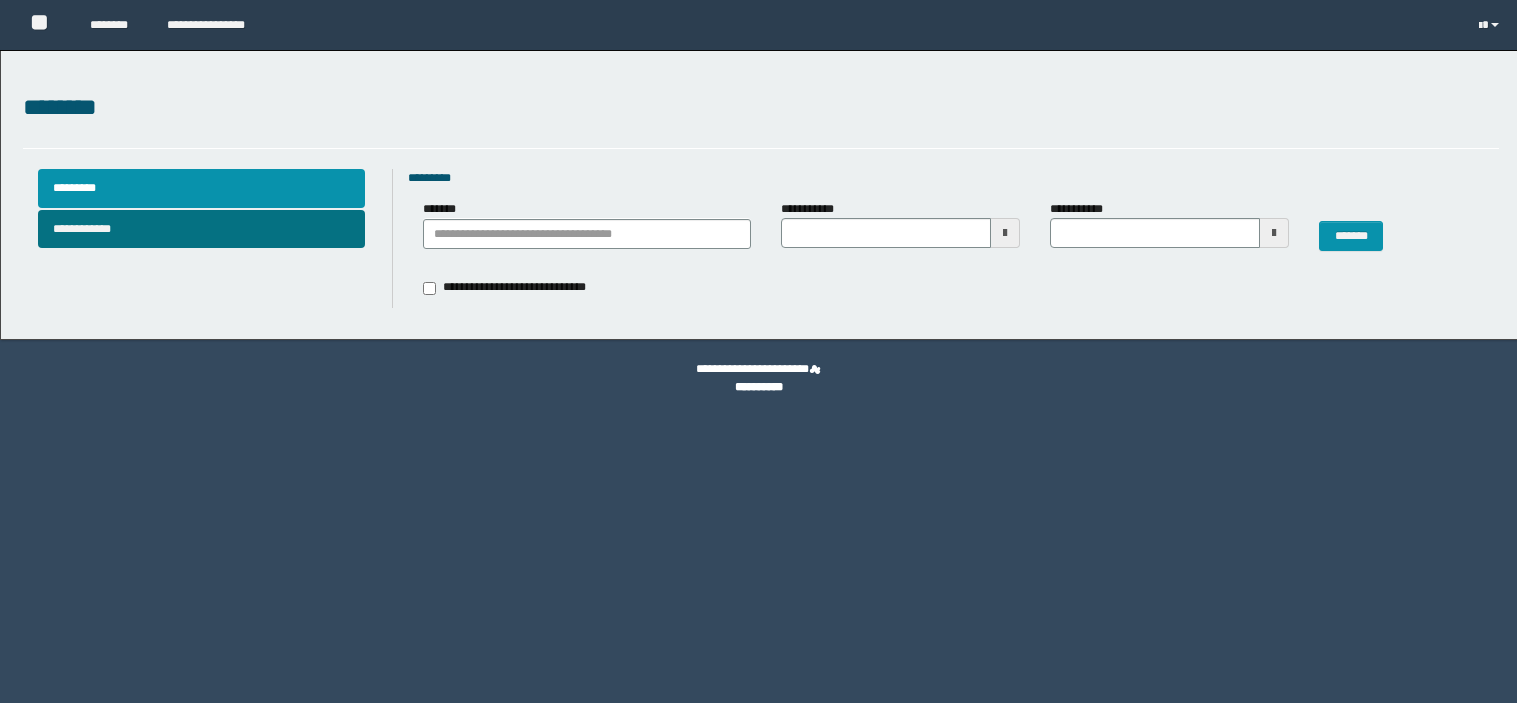 scroll, scrollTop: 0, scrollLeft: 0, axis: both 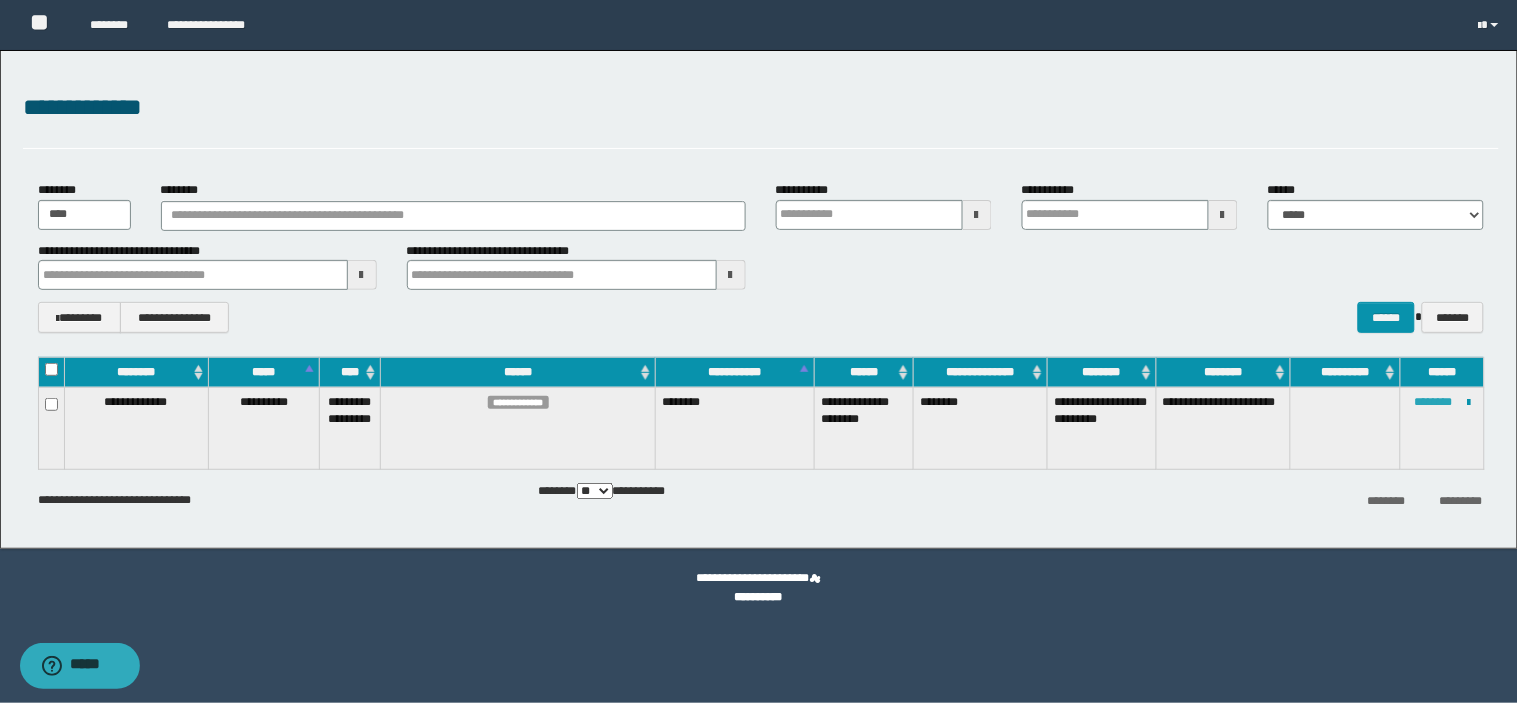 click on "********" at bounding box center (1433, 402) 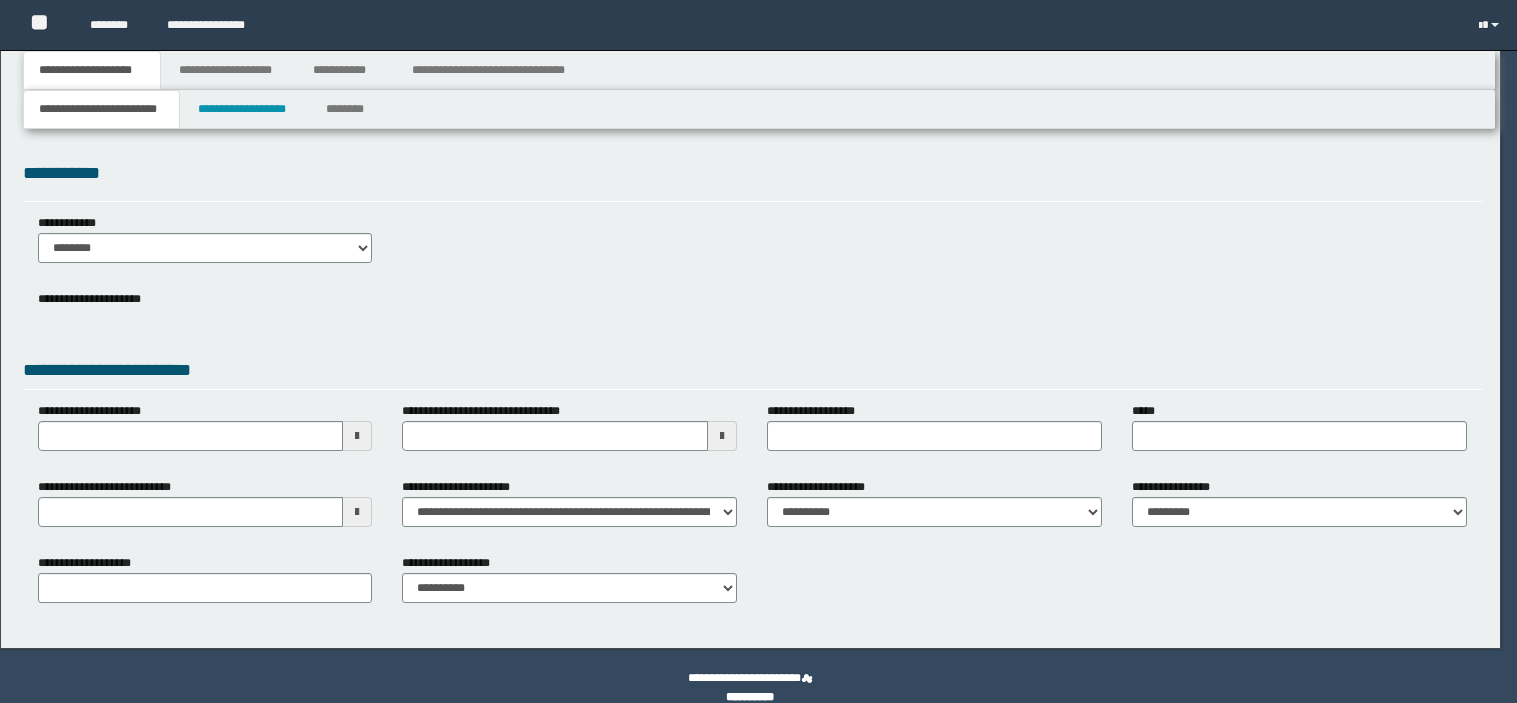 scroll, scrollTop: 0, scrollLeft: 0, axis: both 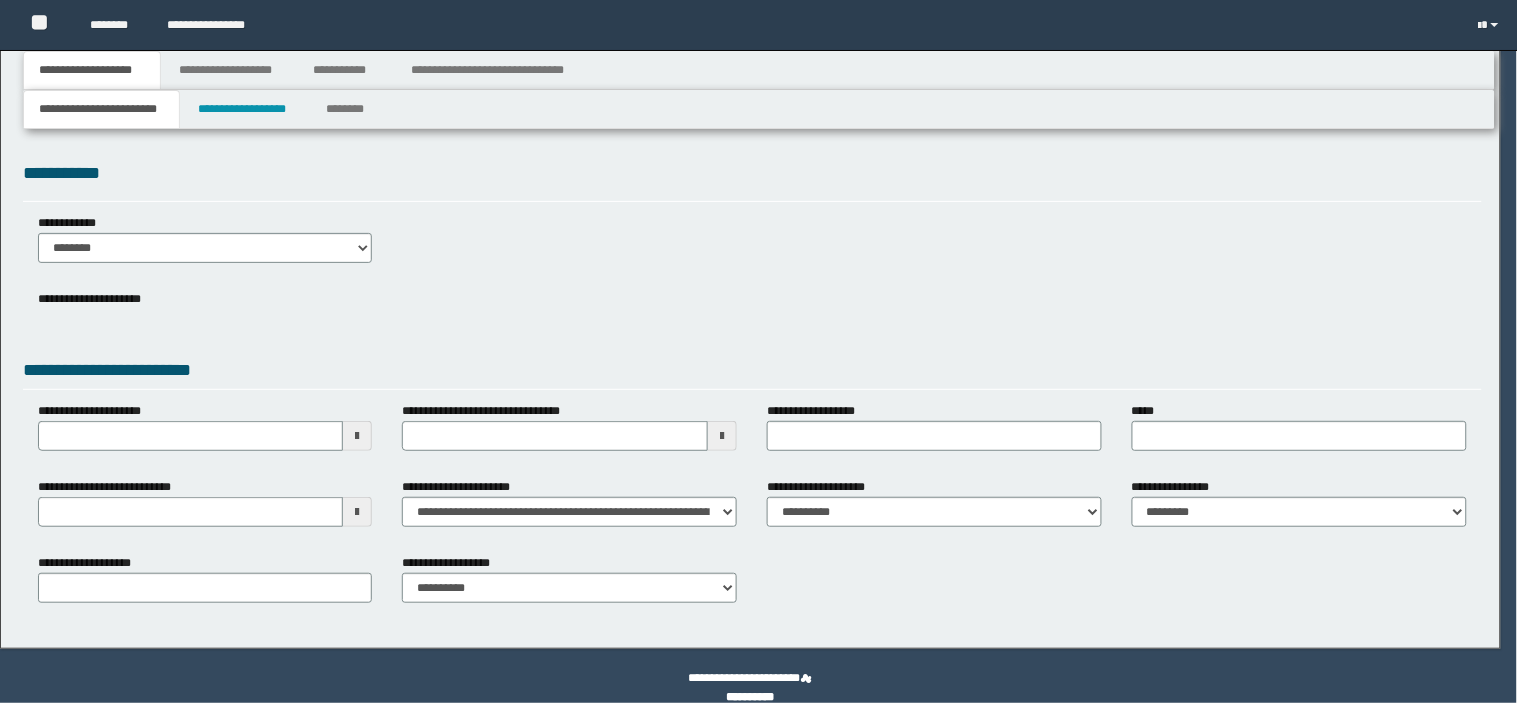 type on "**********" 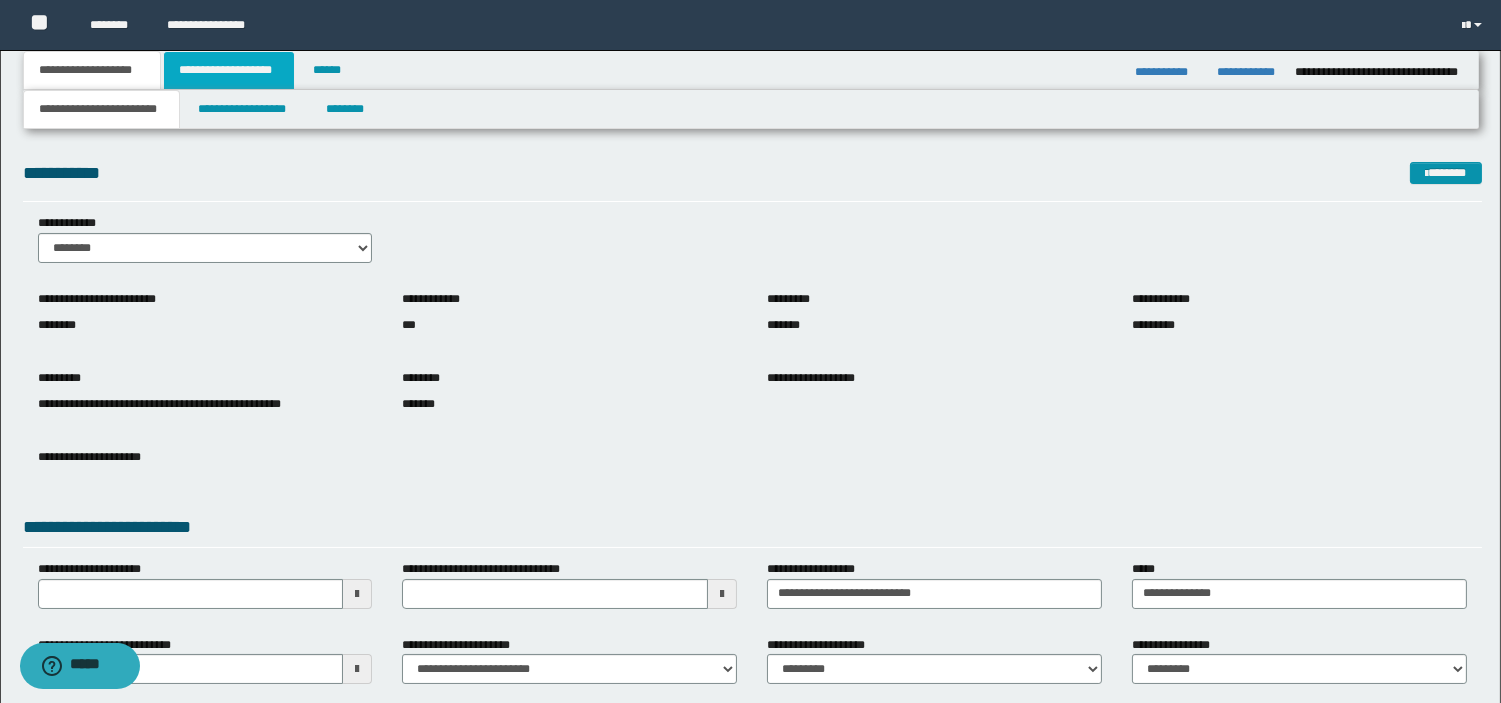 click on "**********" at bounding box center [229, 70] 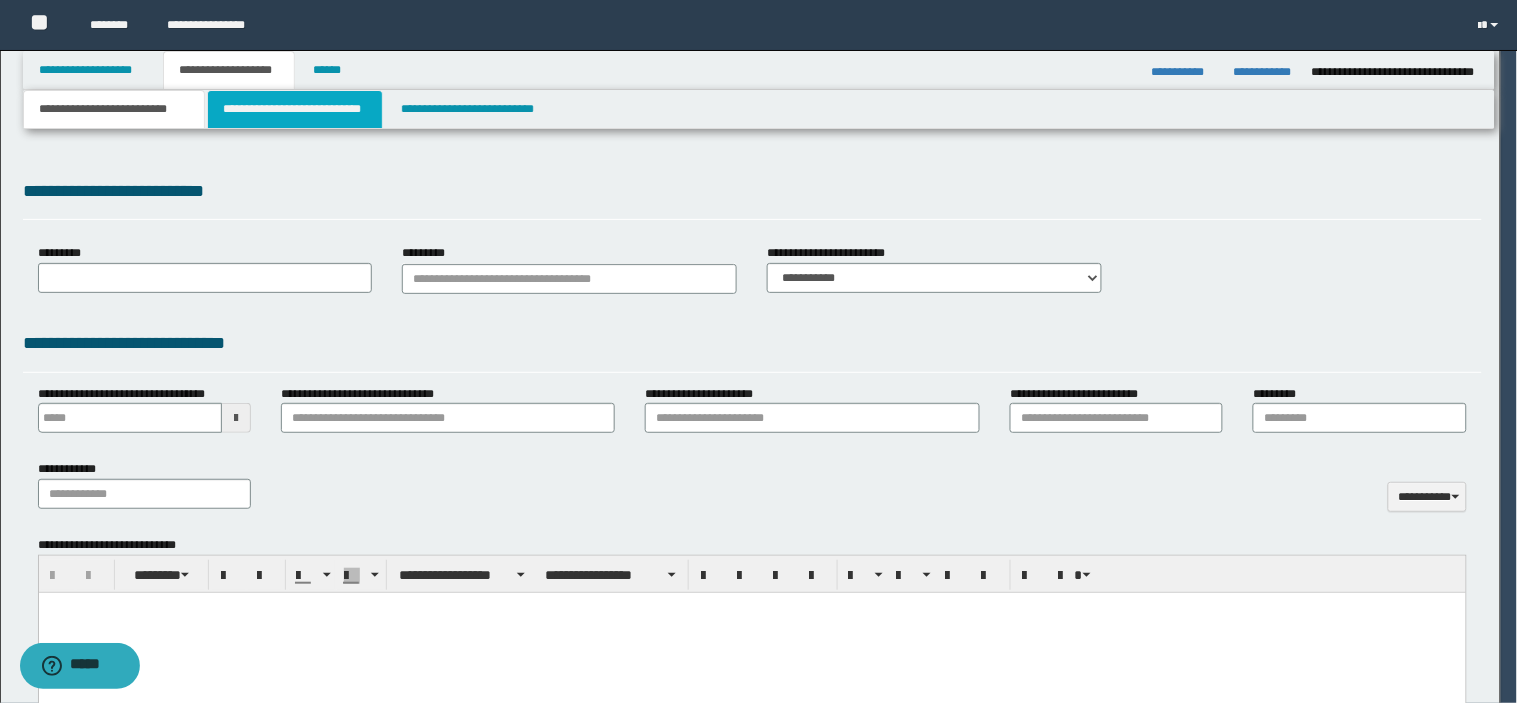 click on "**********" at bounding box center [759, 351] 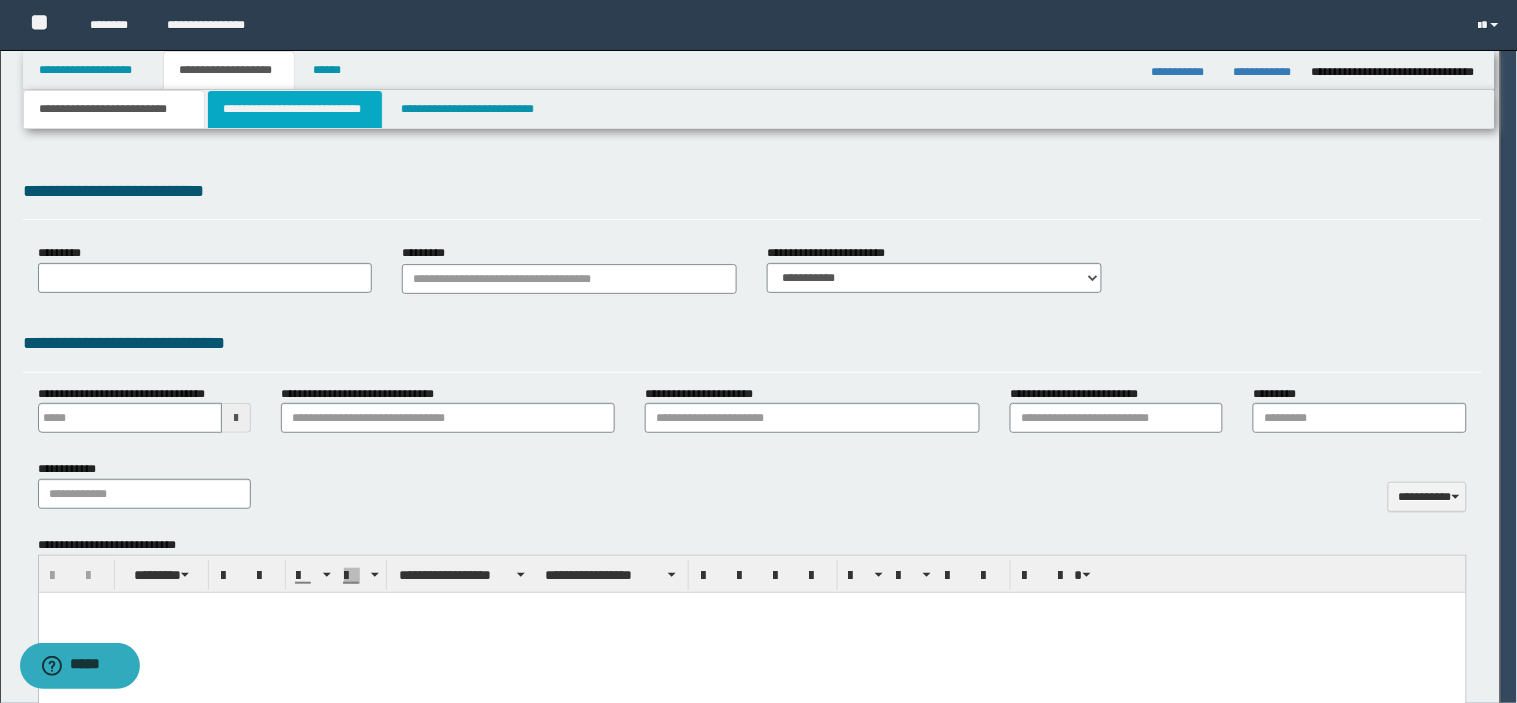 scroll, scrollTop: 0, scrollLeft: 0, axis: both 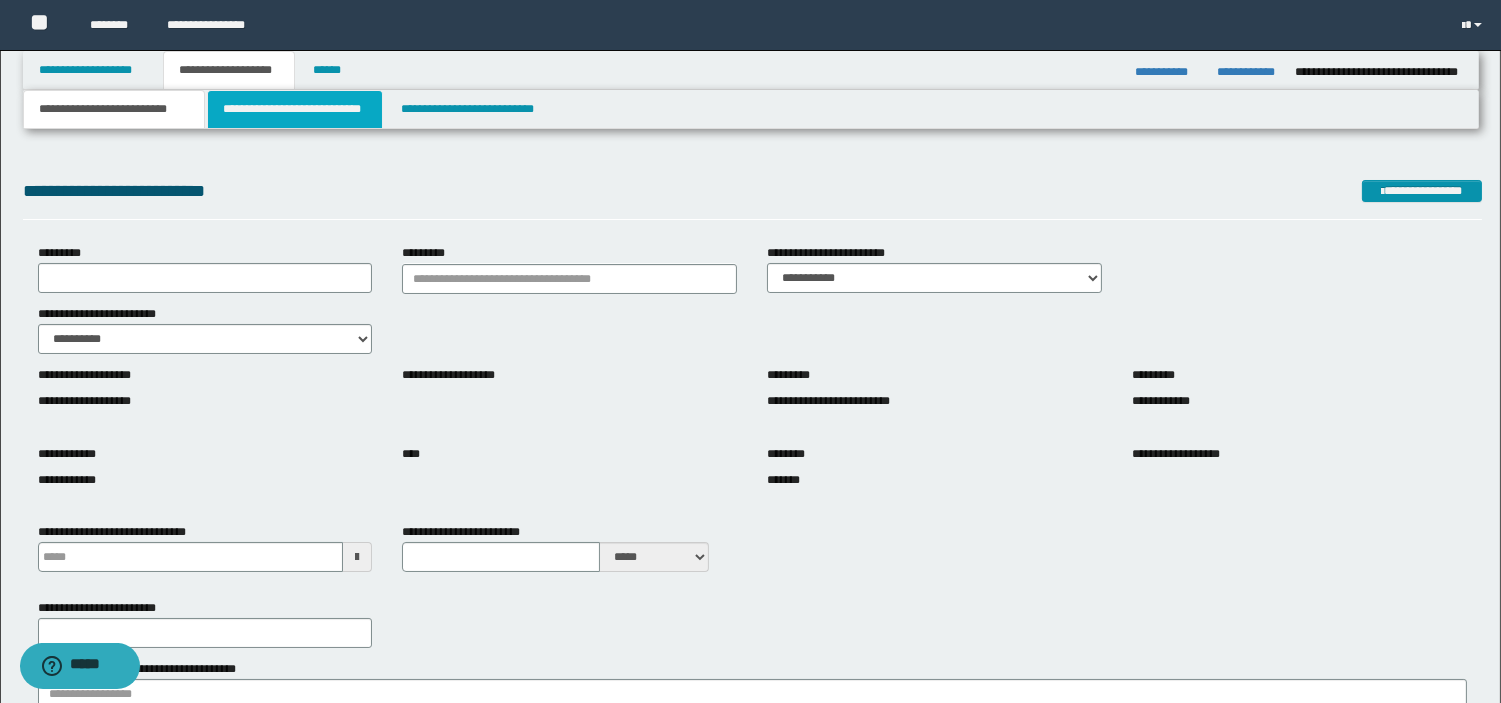 click on "**********" at bounding box center [295, 109] 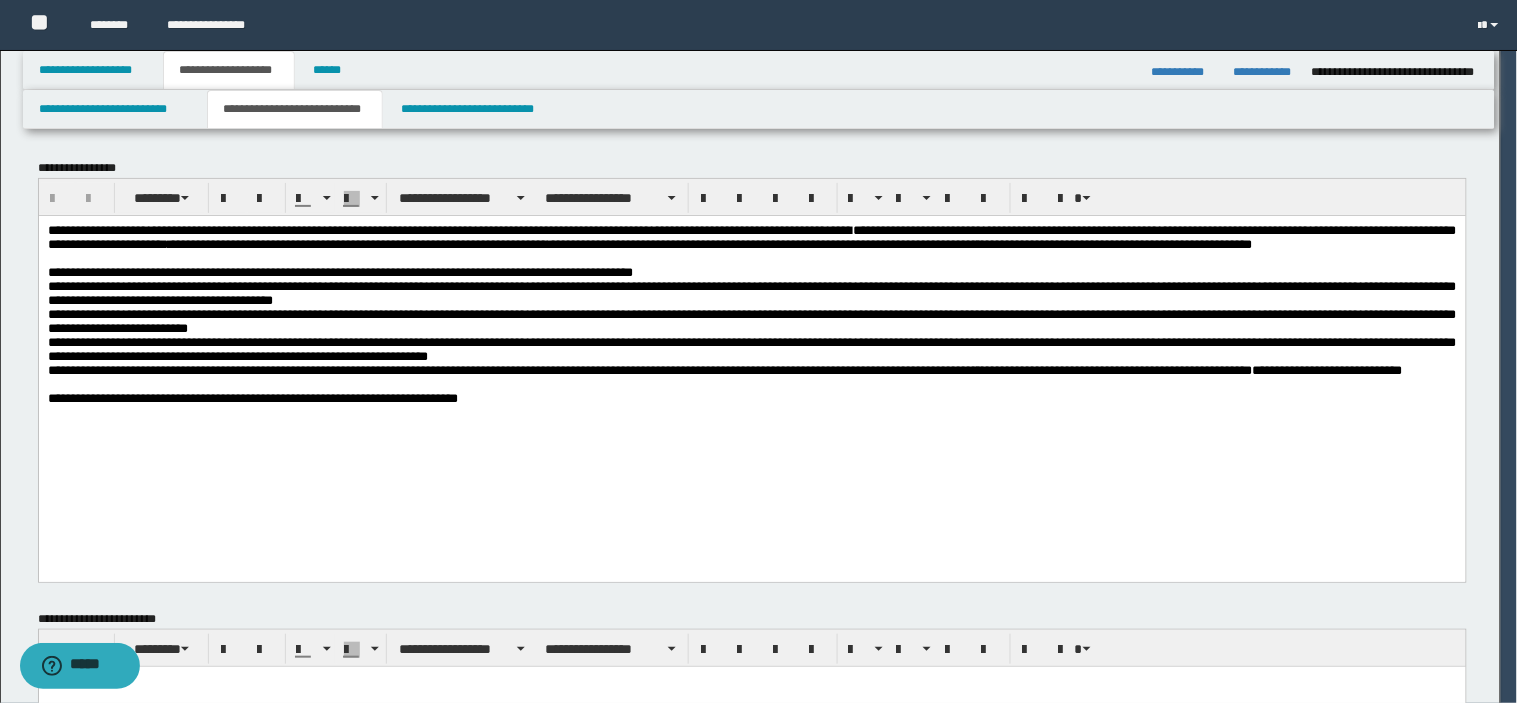 scroll, scrollTop: 0, scrollLeft: 0, axis: both 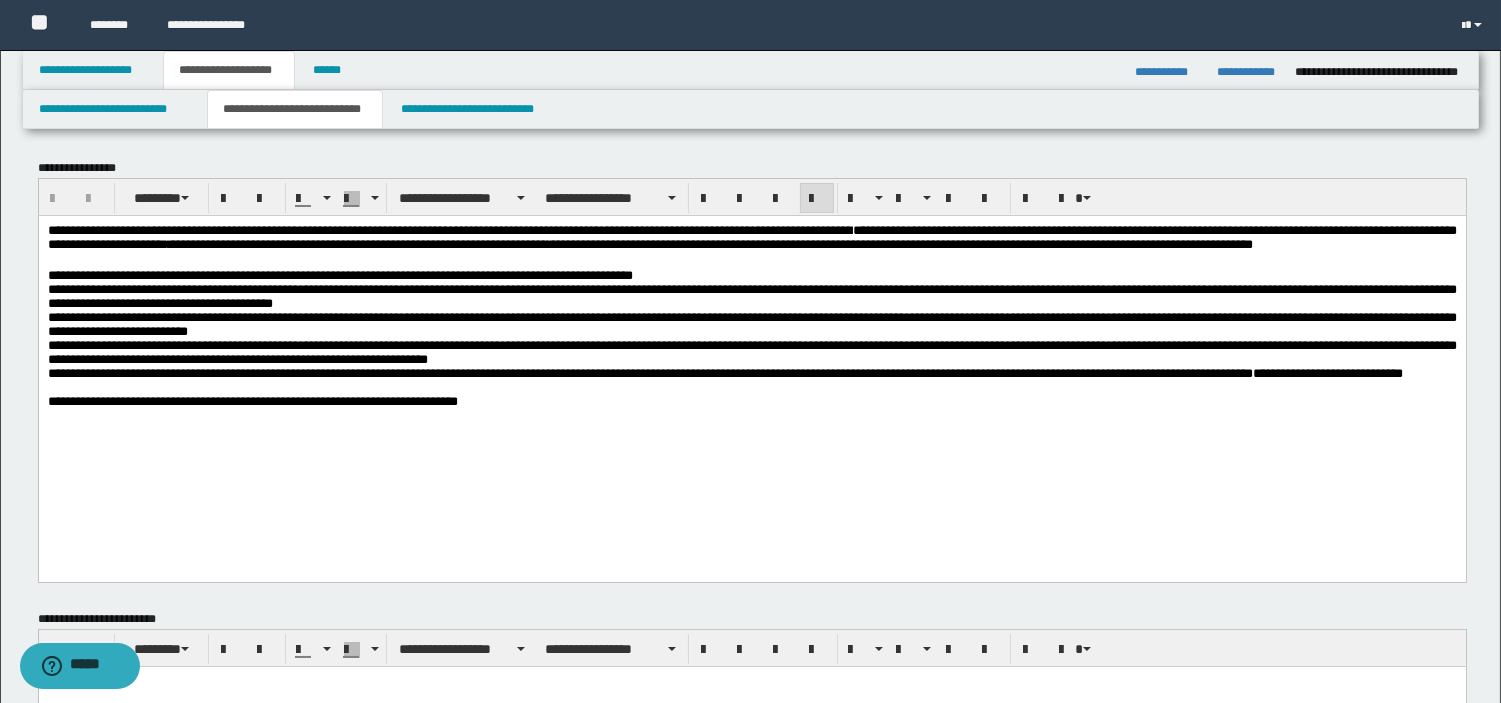 click on "**********" at bounding box center [914, 243] 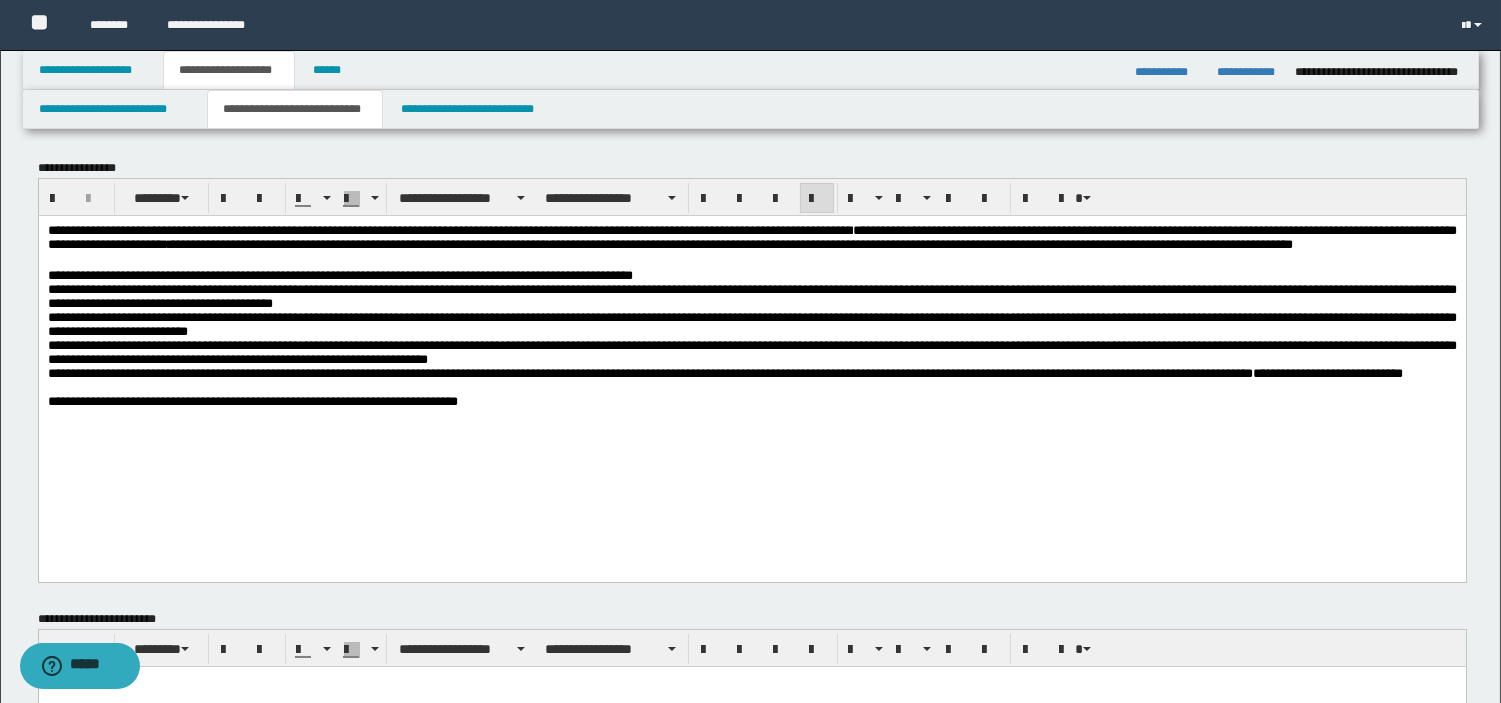 click on "**********" at bounding box center [751, 323] 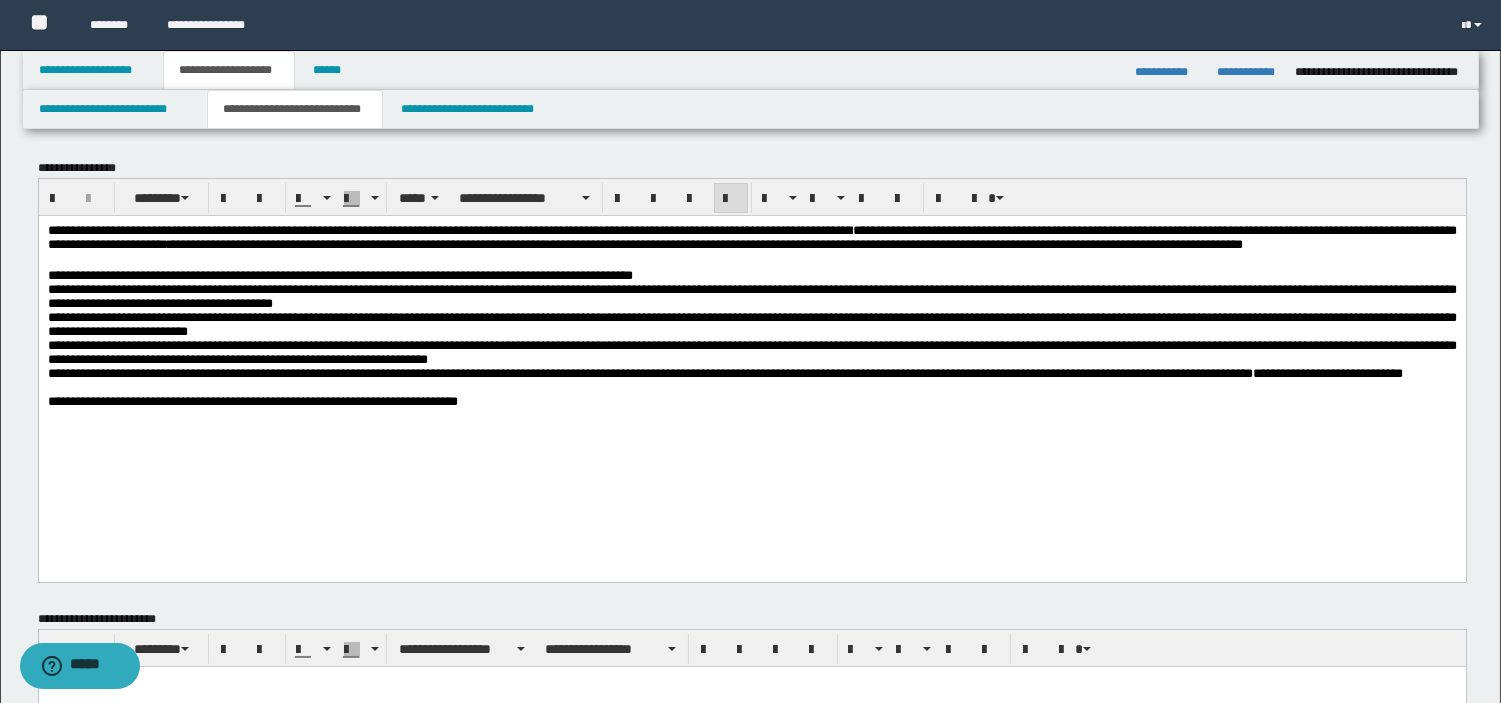 click on "**********" at bounding box center (751, 340) 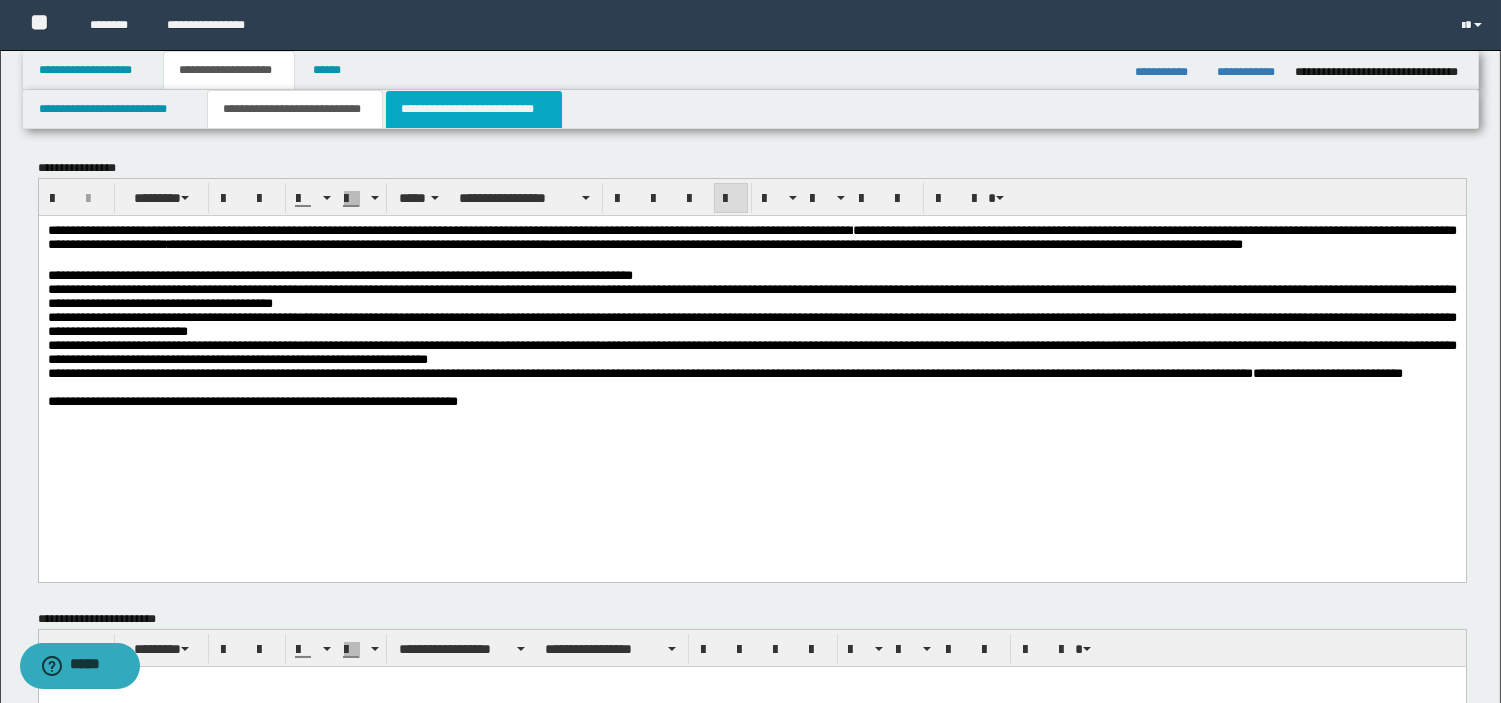 click on "**********" at bounding box center (474, 109) 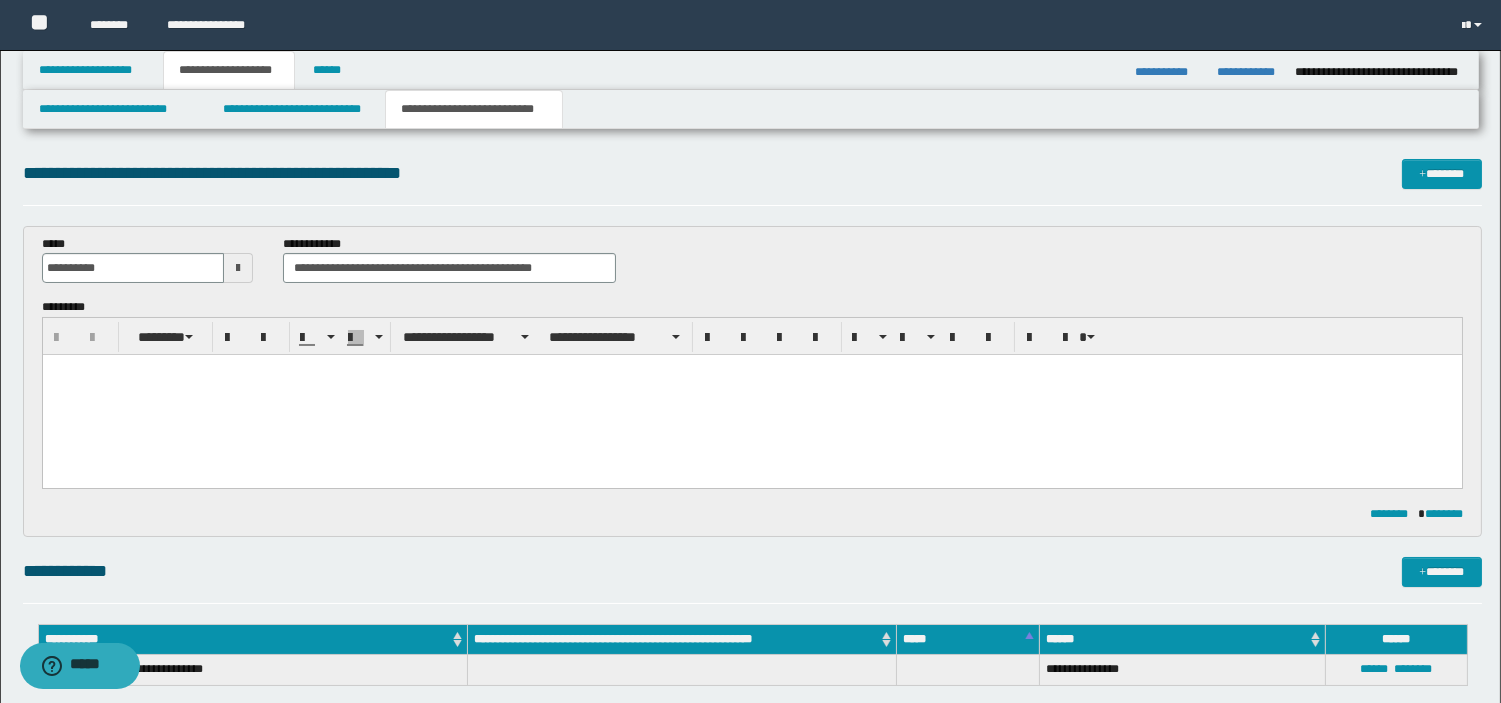 scroll, scrollTop: 0, scrollLeft: 0, axis: both 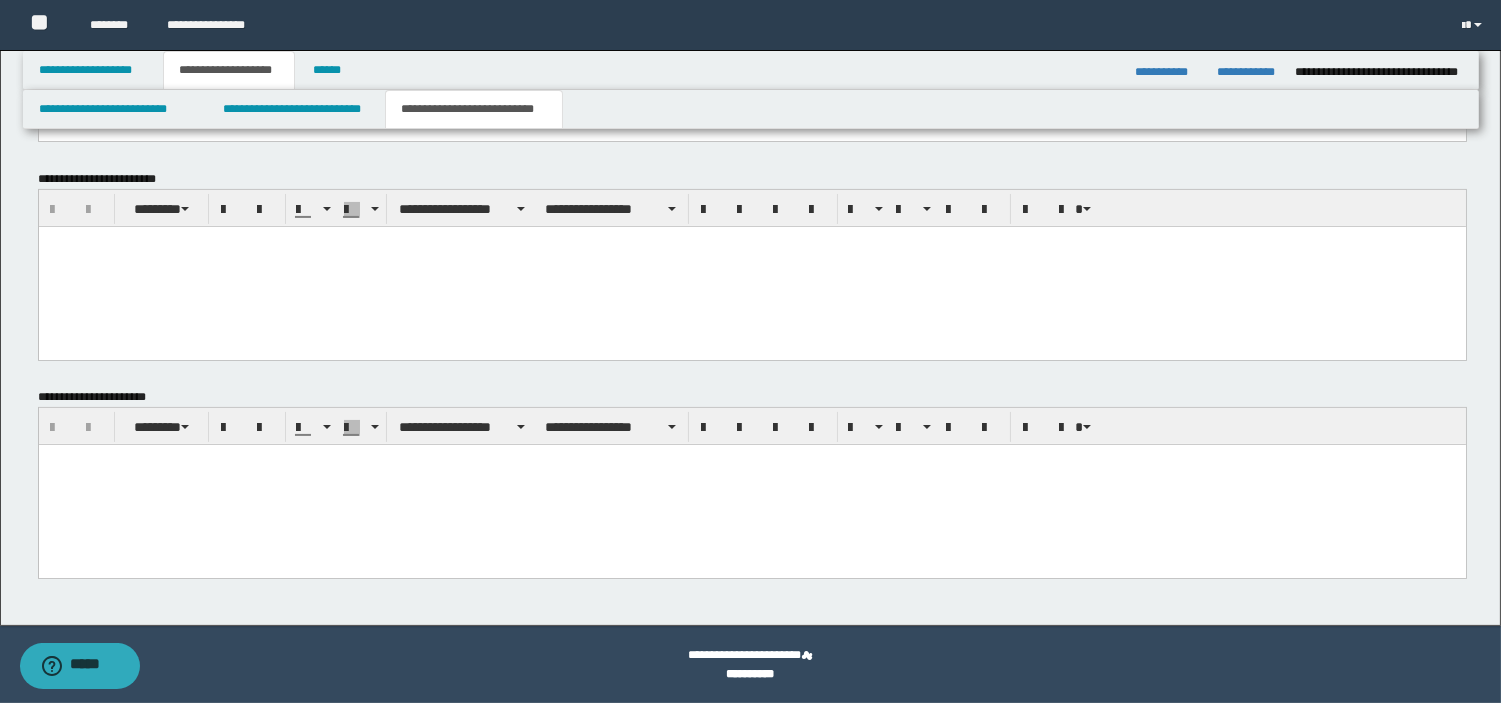 click at bounding box center [751, 485] 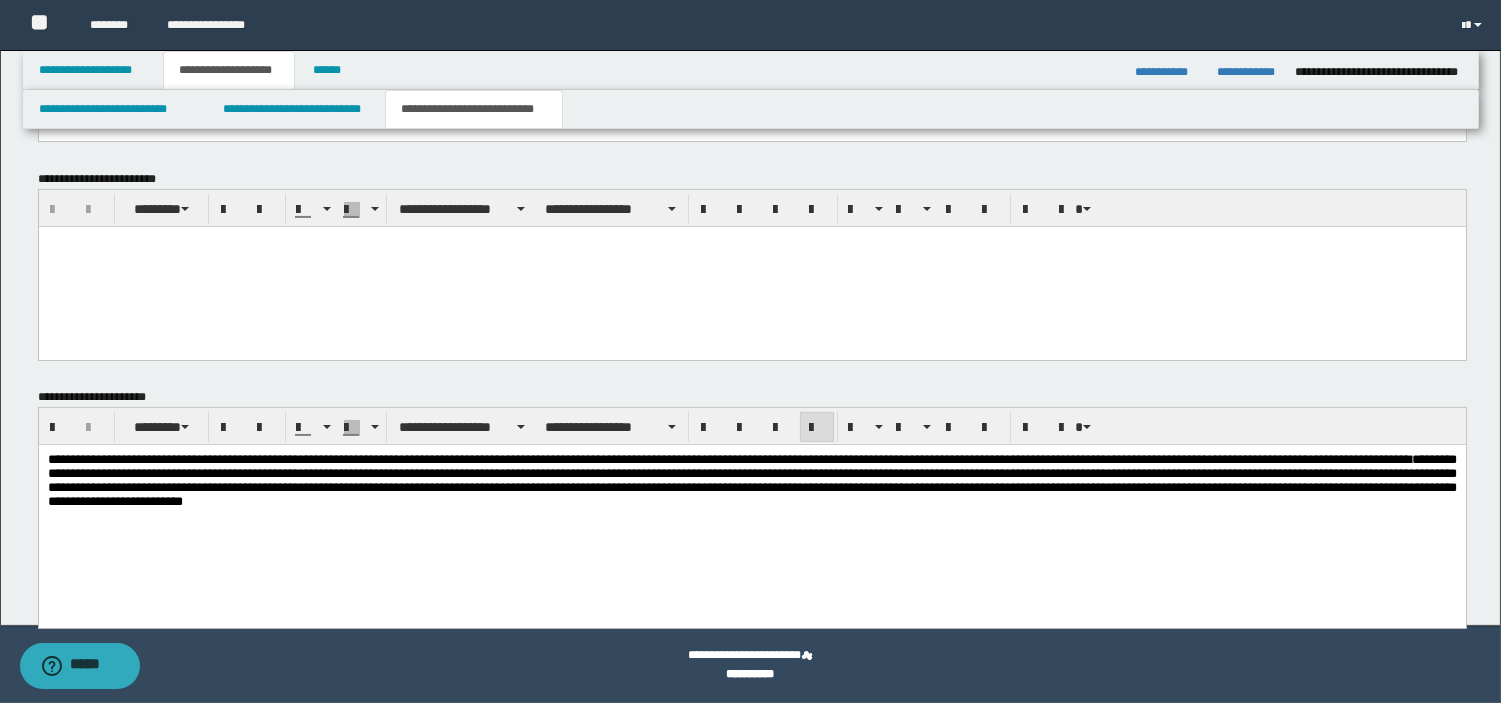 click on "**********" at bounding box center (751, 506) 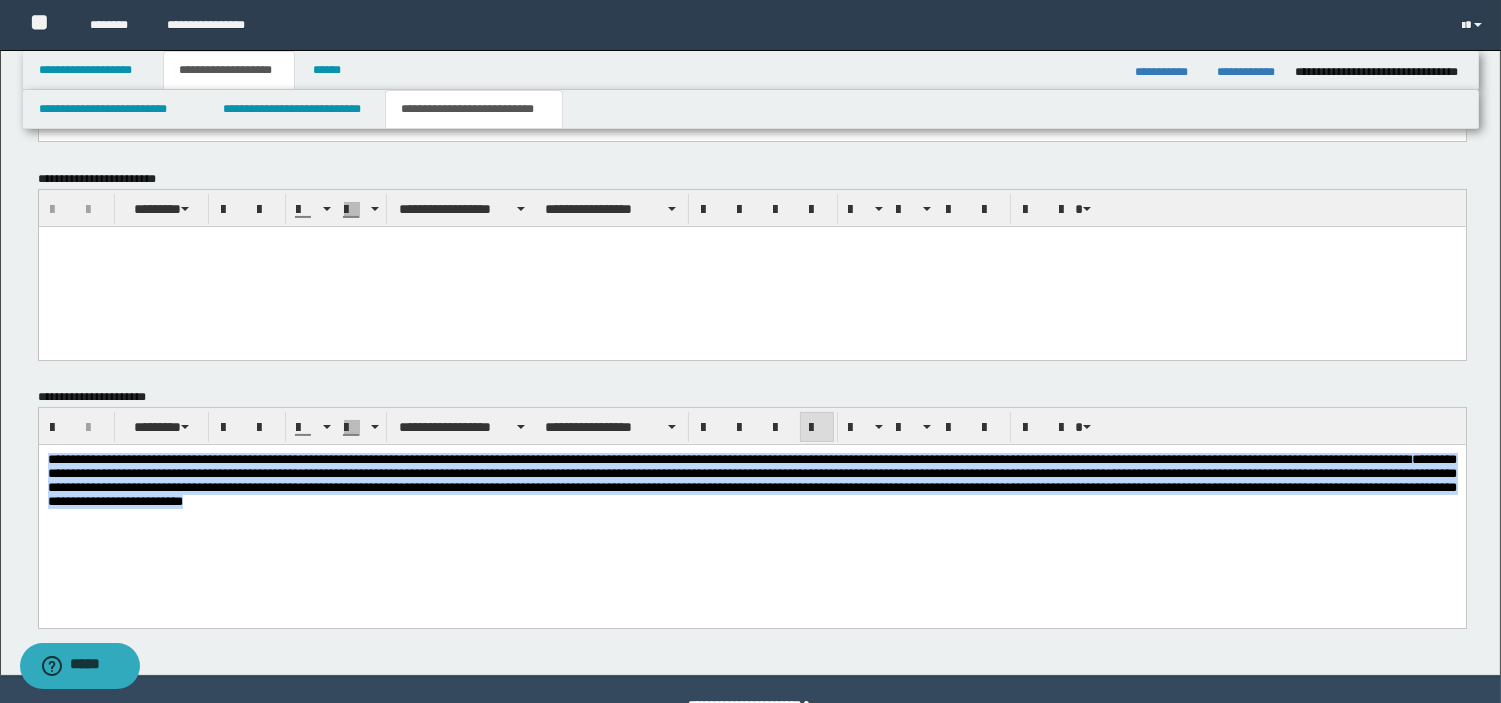 drag, startPoint x: 1169, startPoint y: 534, endPoint x: 361, endPoint y: 855, distance: 869.428 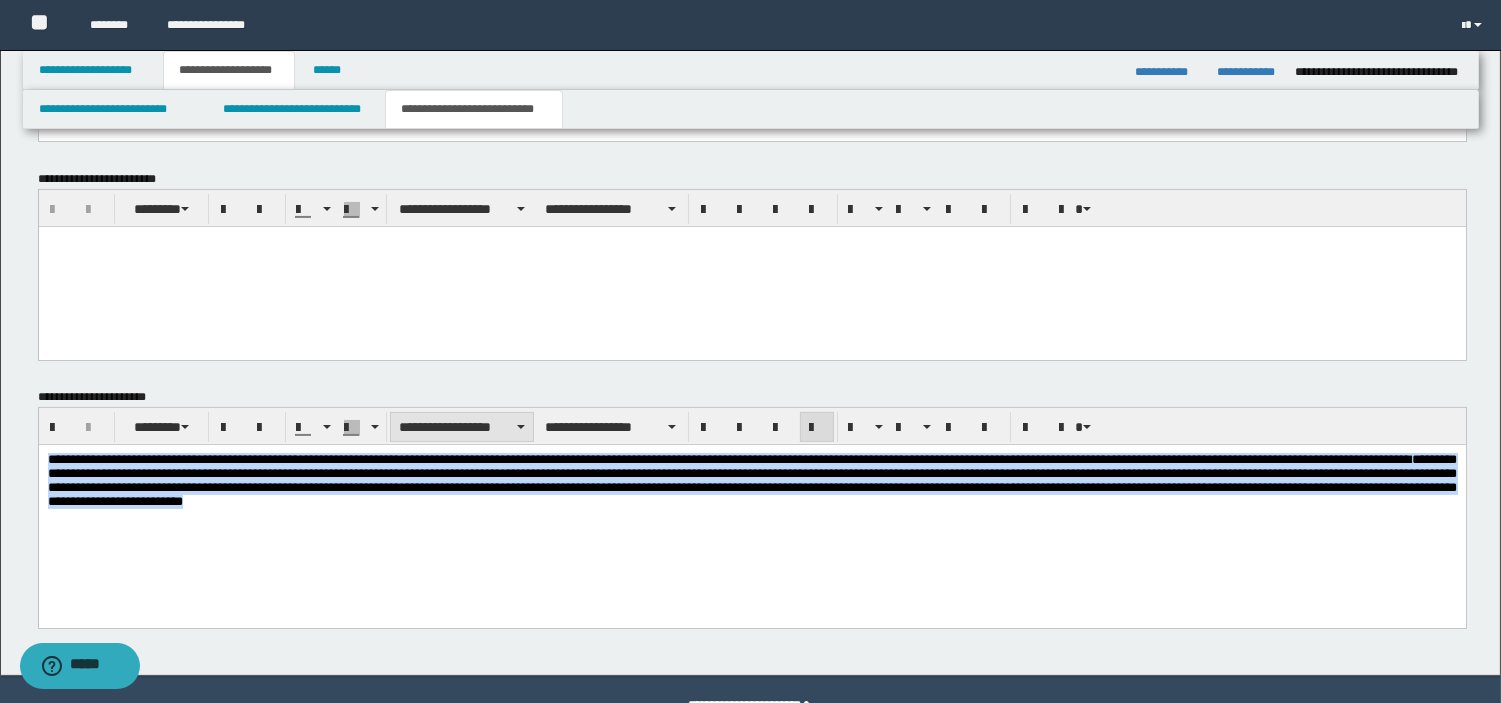 click at bounding box center [521, 427] 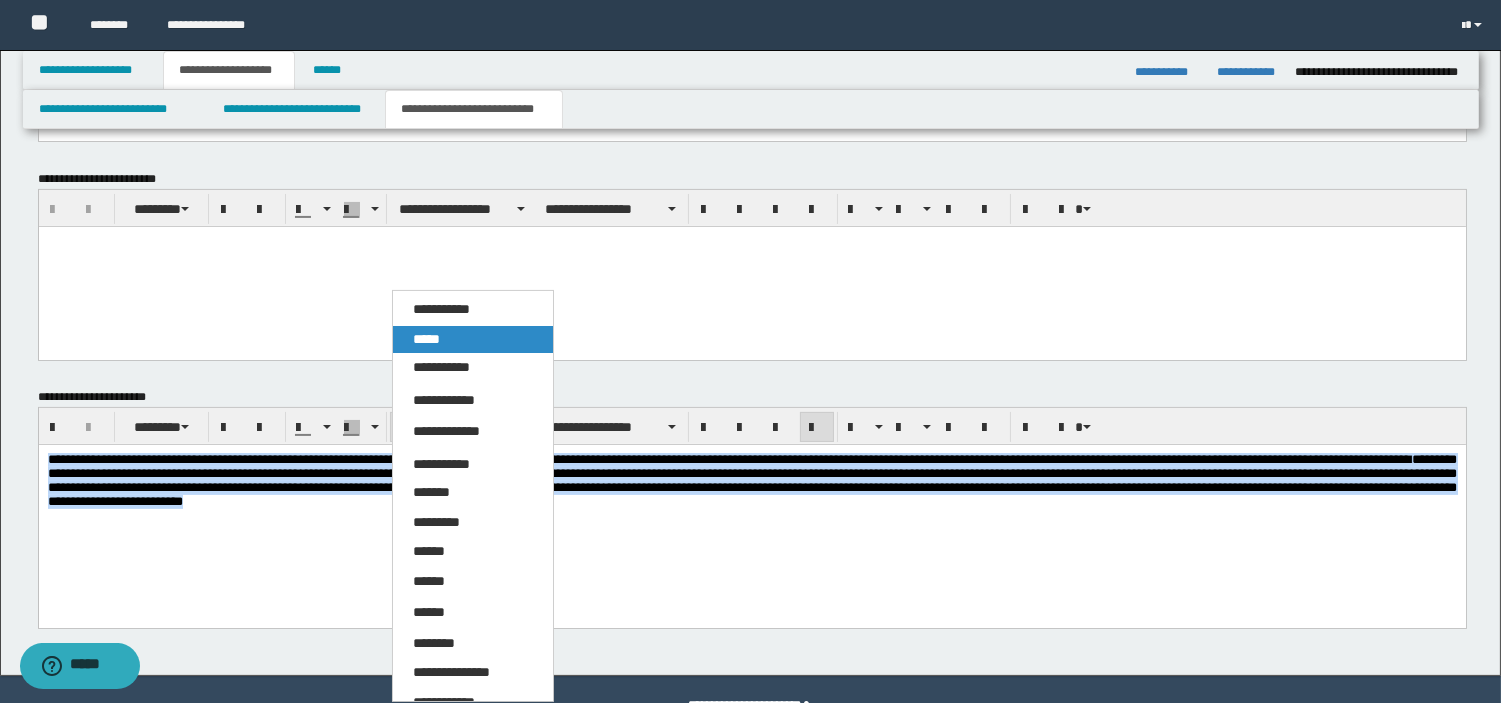 click on "*****" at bounding box center (473, 340) 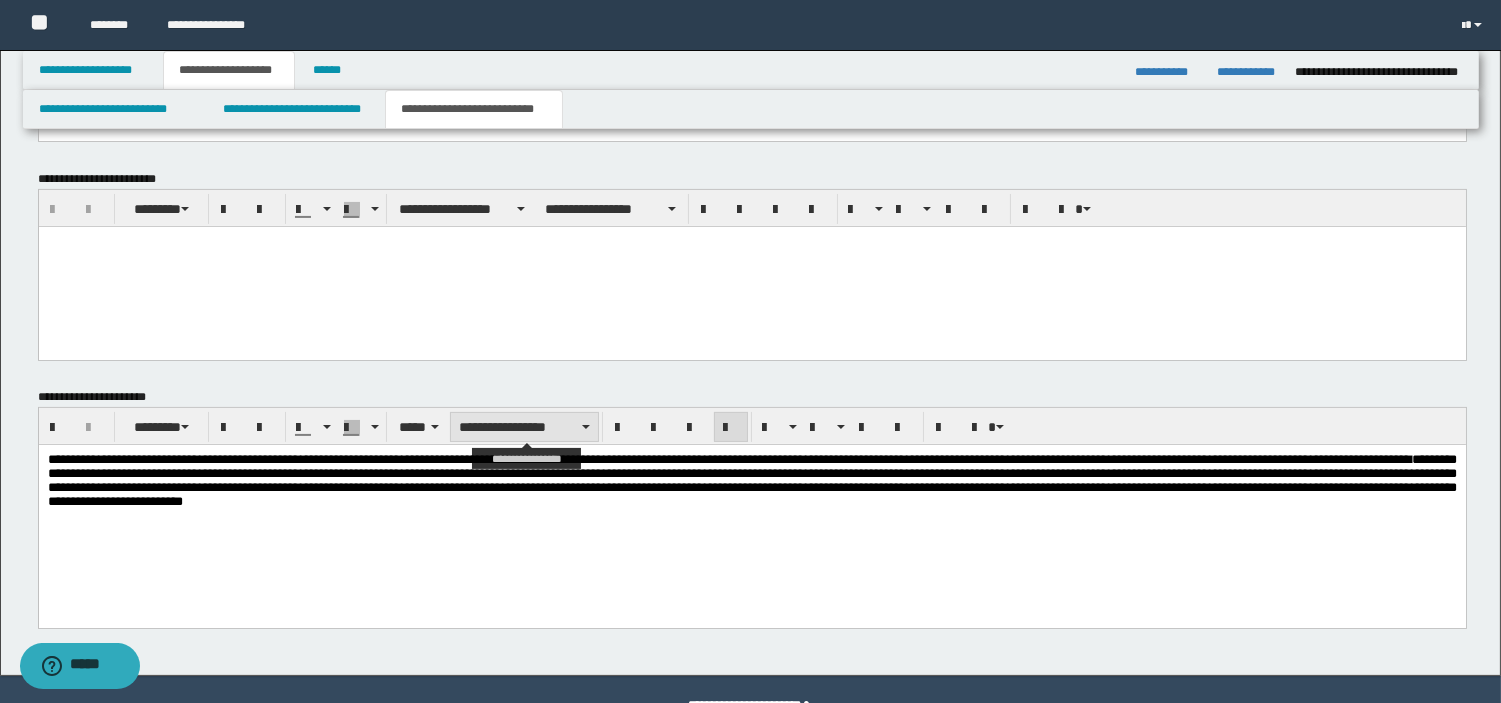 click on "**********" at bounding box center [524, 427] 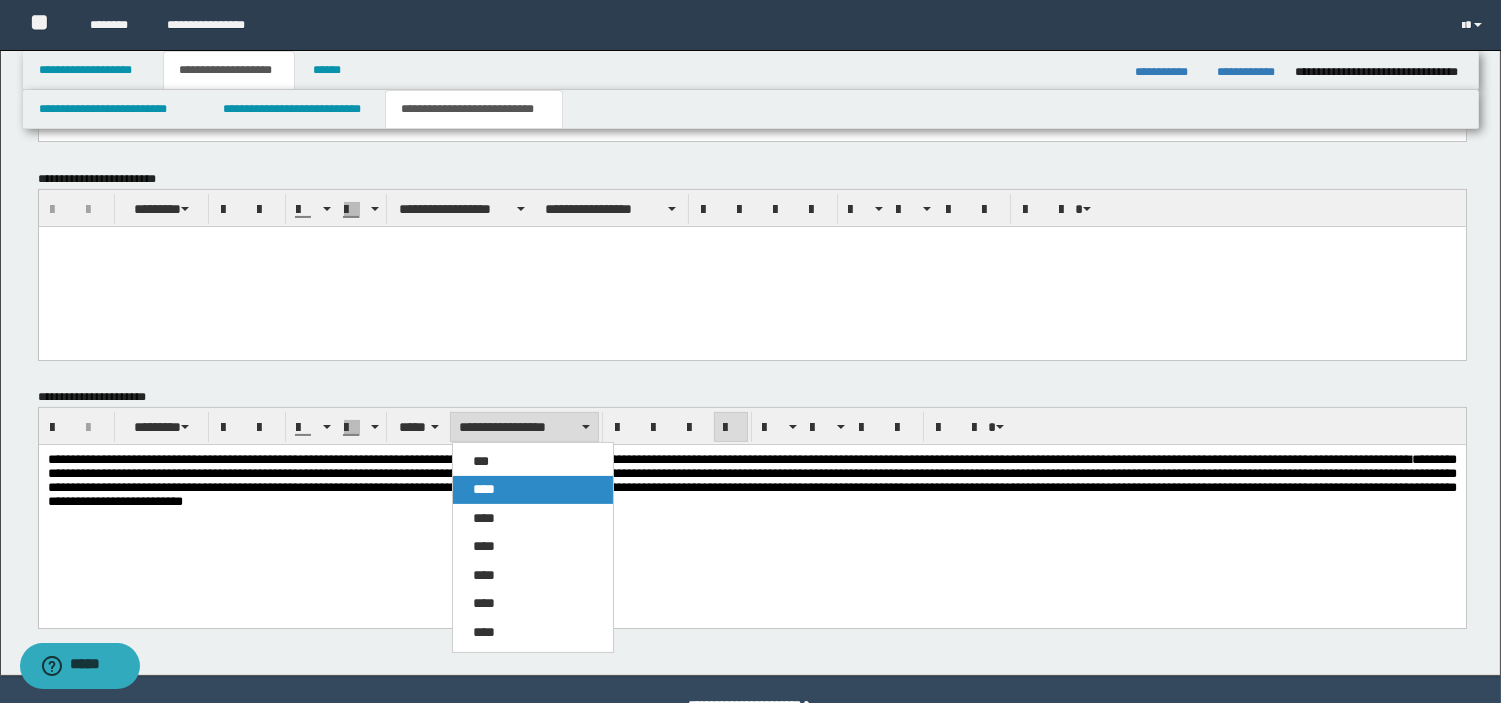 click on "****" at bounding box center [533, 490] 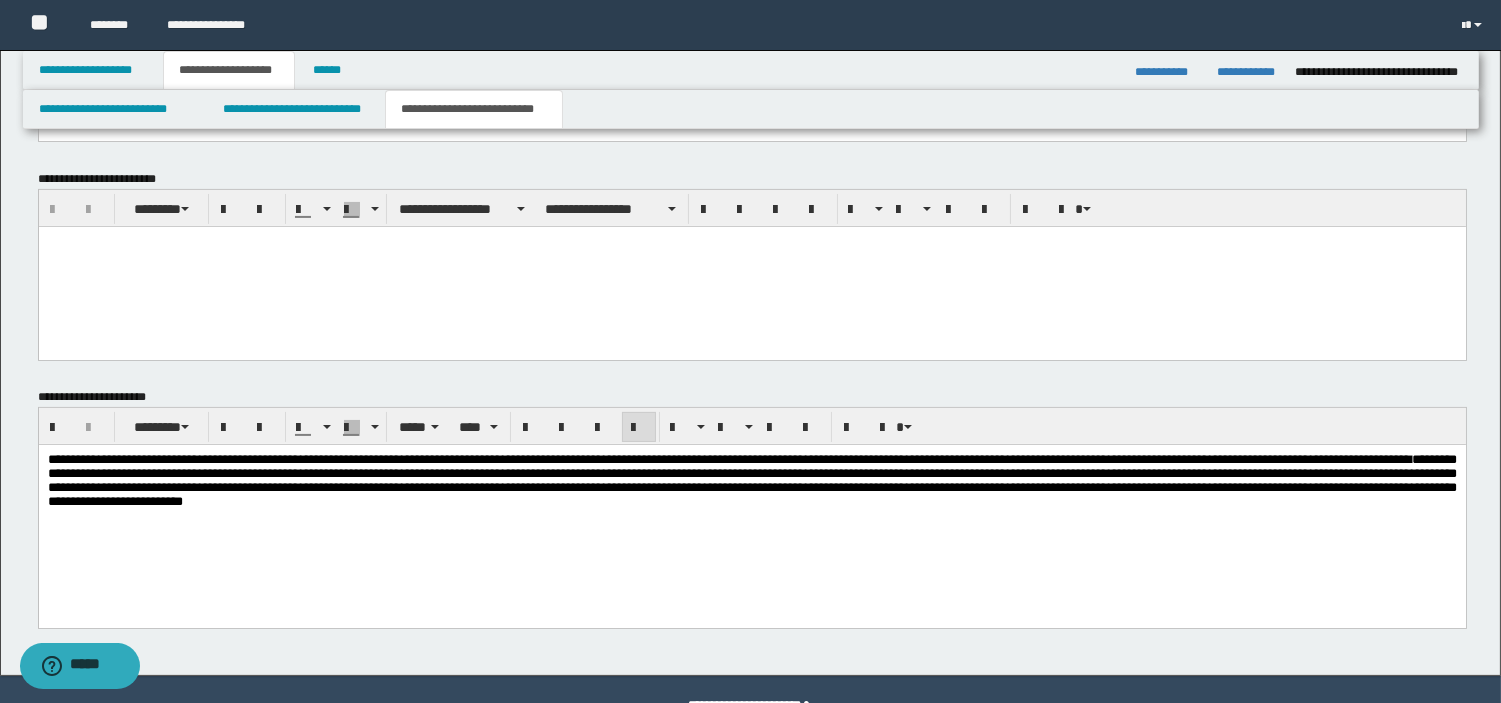 click on "**********" at bounding box center (751, 480) 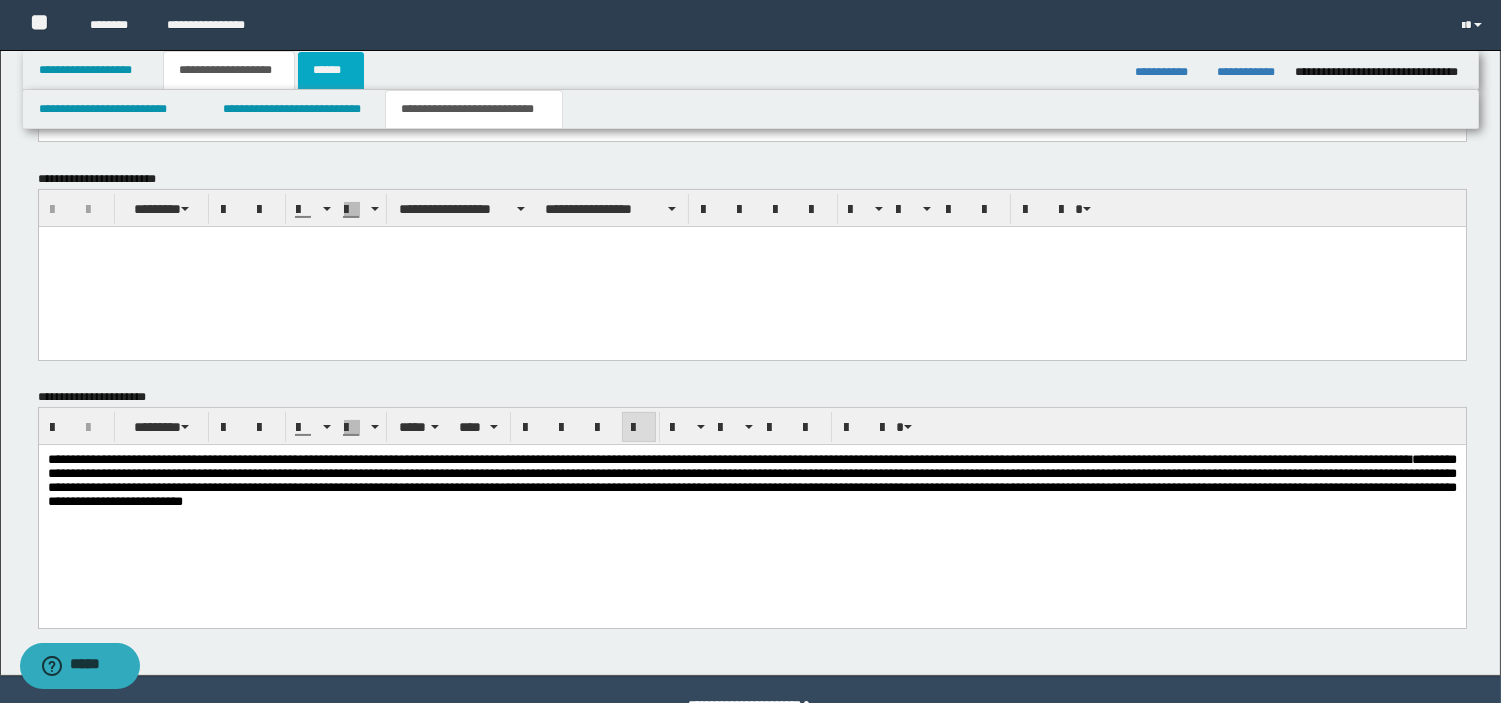 click on "******" at bounding box center (331, 70) 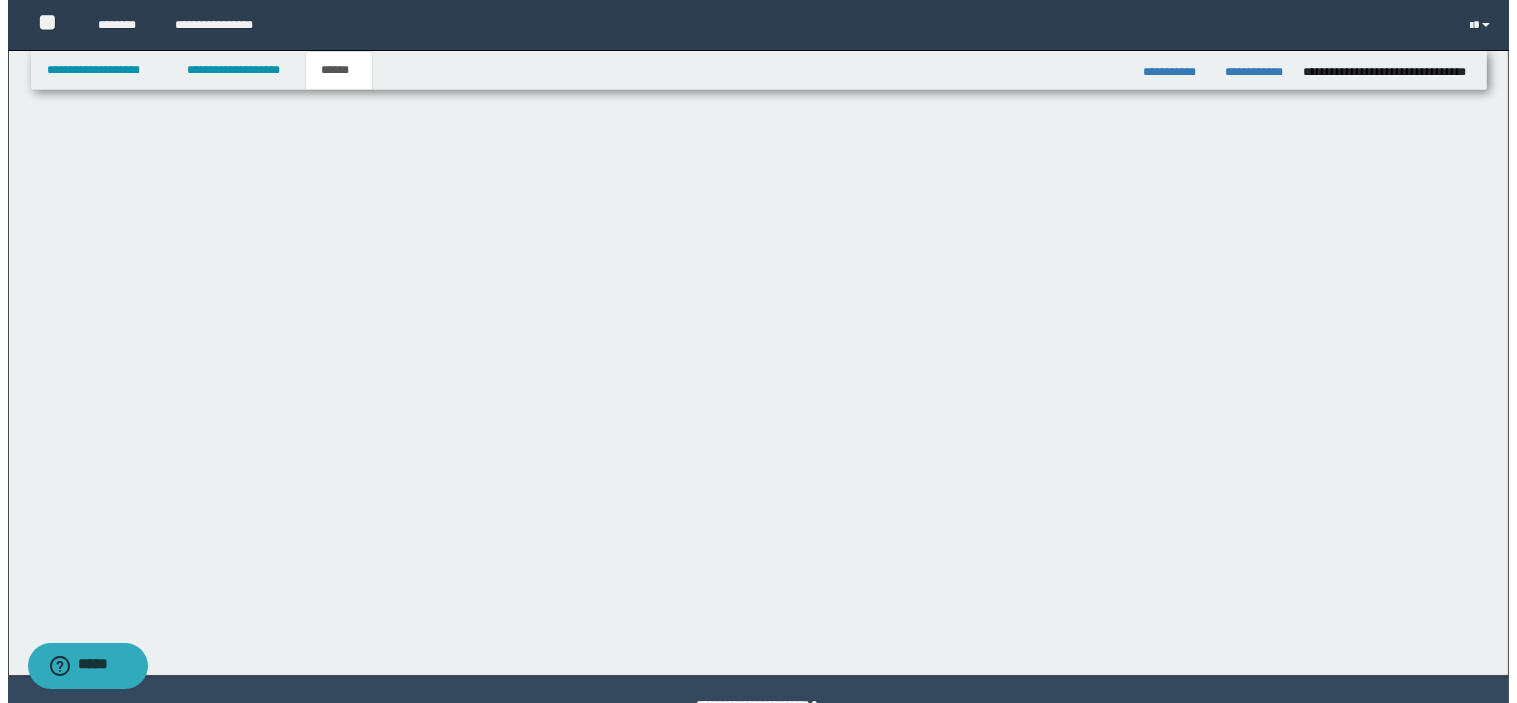 scroll, scrollTop: 0, scrollLeft: 0, axis: both 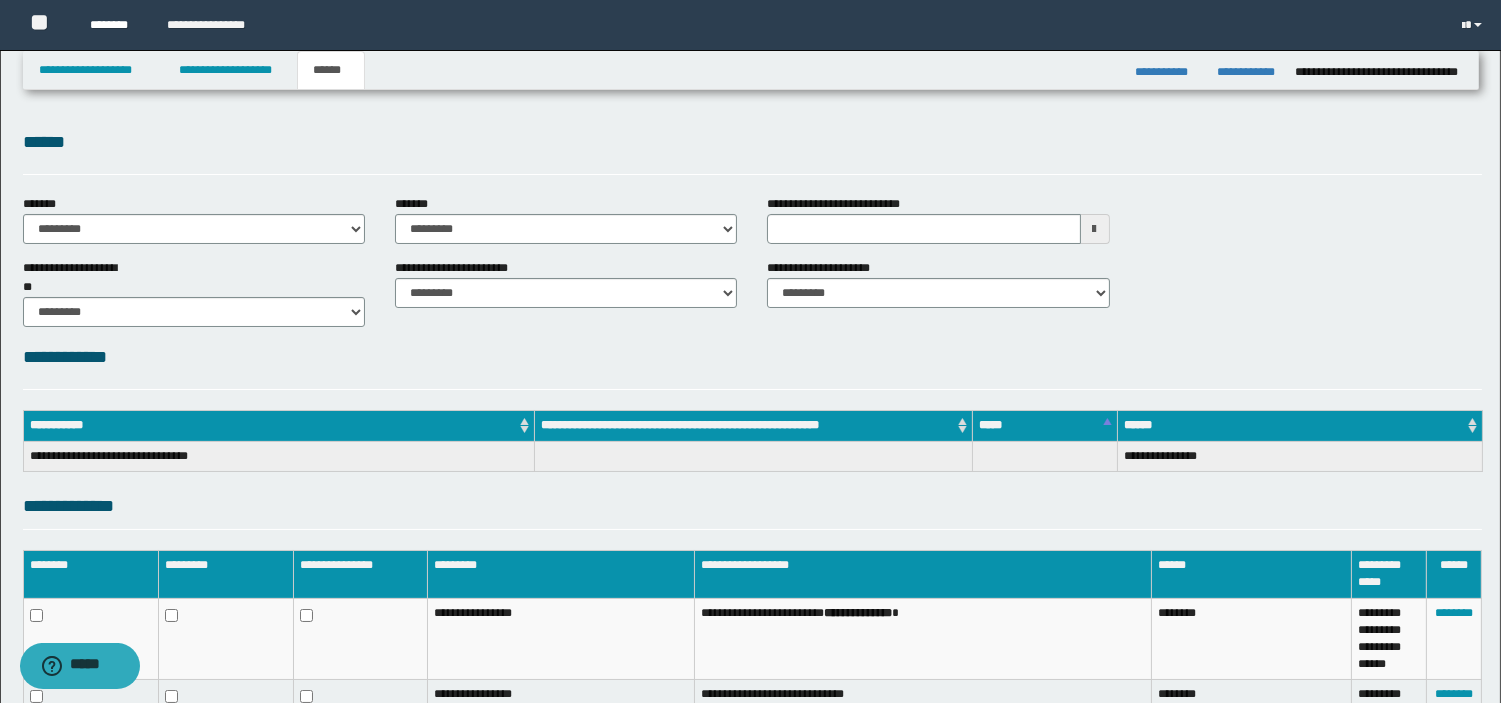 click on "********" at bounding box center [113, 25] 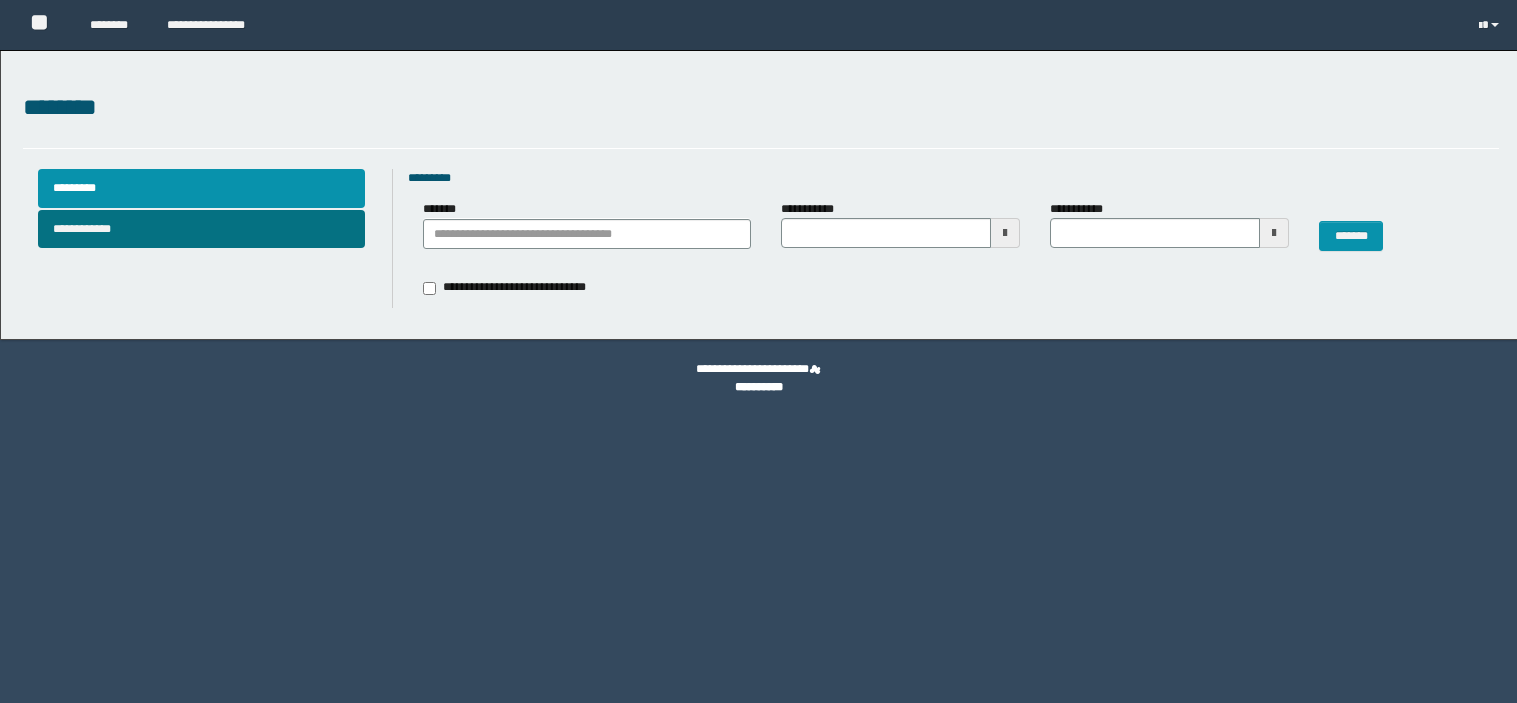 scroll, scrollTop: 0, scrollLeft: 0, axis: both 